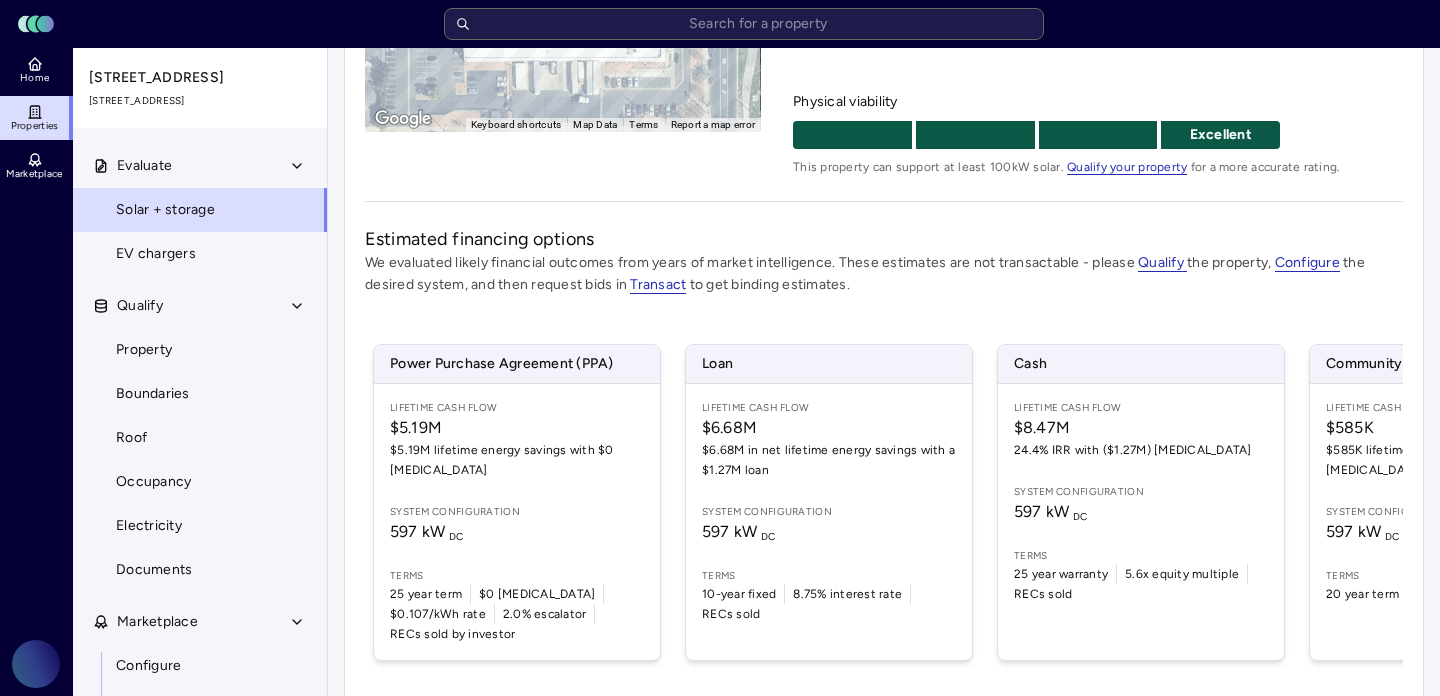 scroll, scrollTop: 403, scrollLeft: 0, axis: vertical 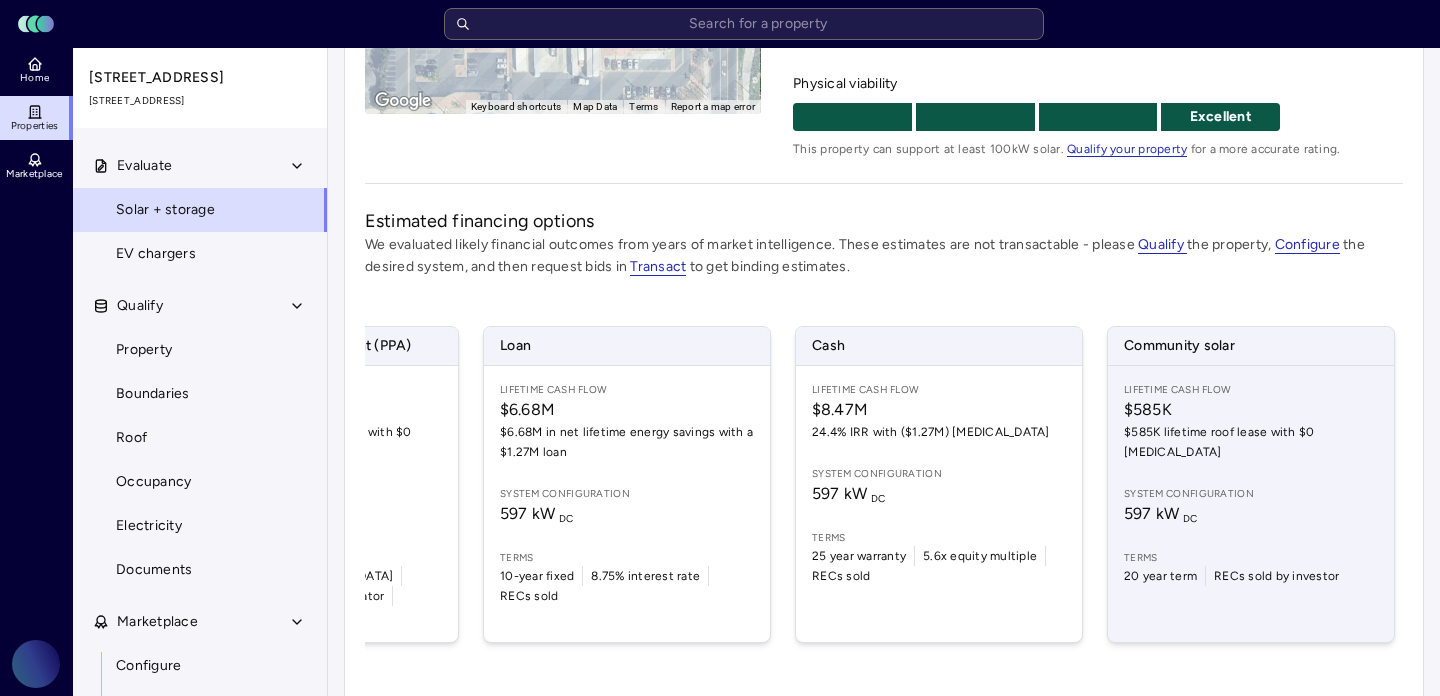 click on "Lifetime Cash Flow" at bounding box center [1251, 390] 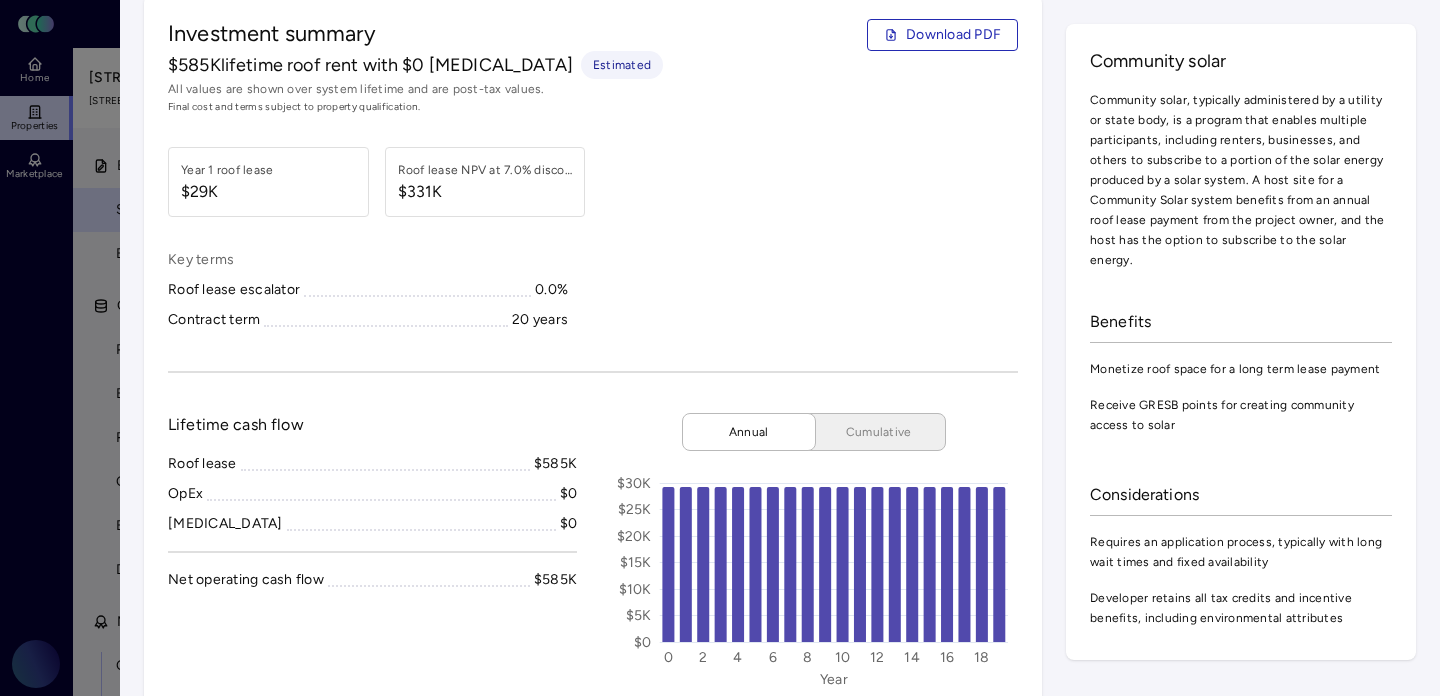 scroll, scrollTop: 0, scrollLeft: 0, axis: both 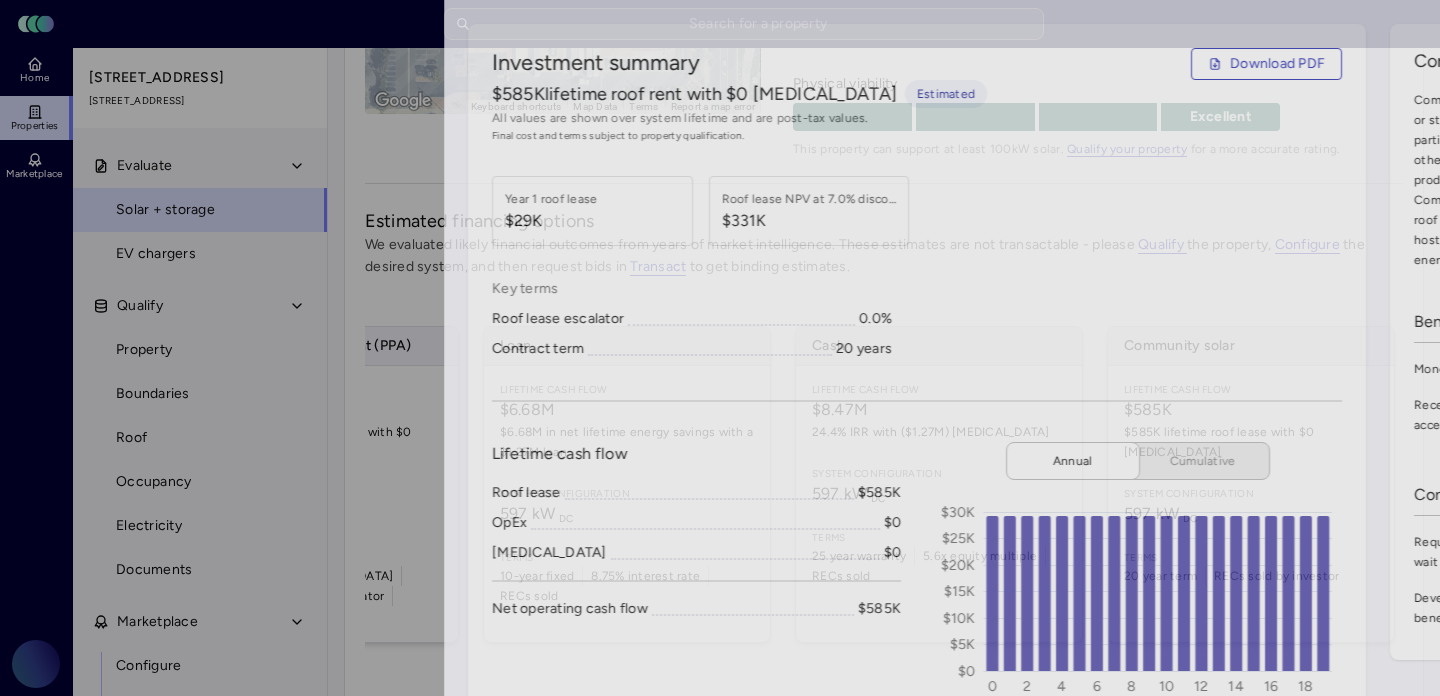 click at bounding box center (720, 348) 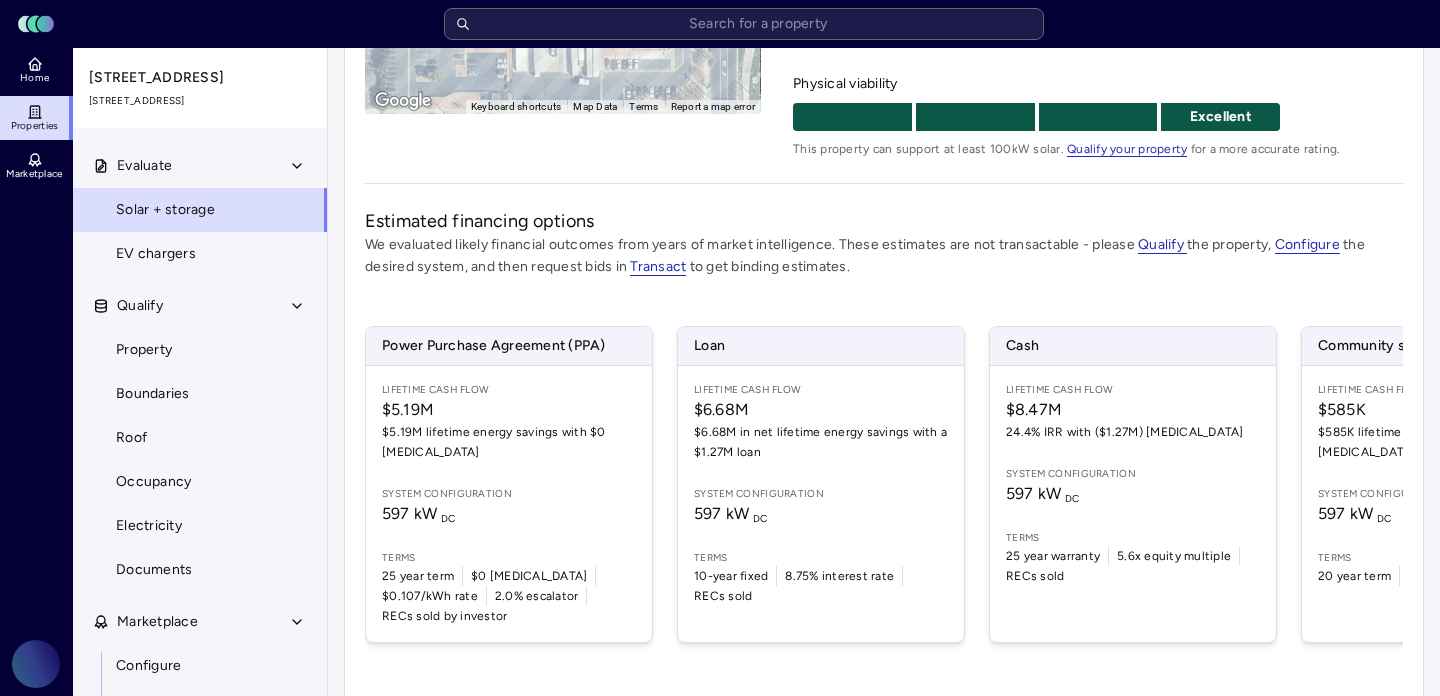 scroll, scrollTop: 0, scrollLeft: 0, axis: both 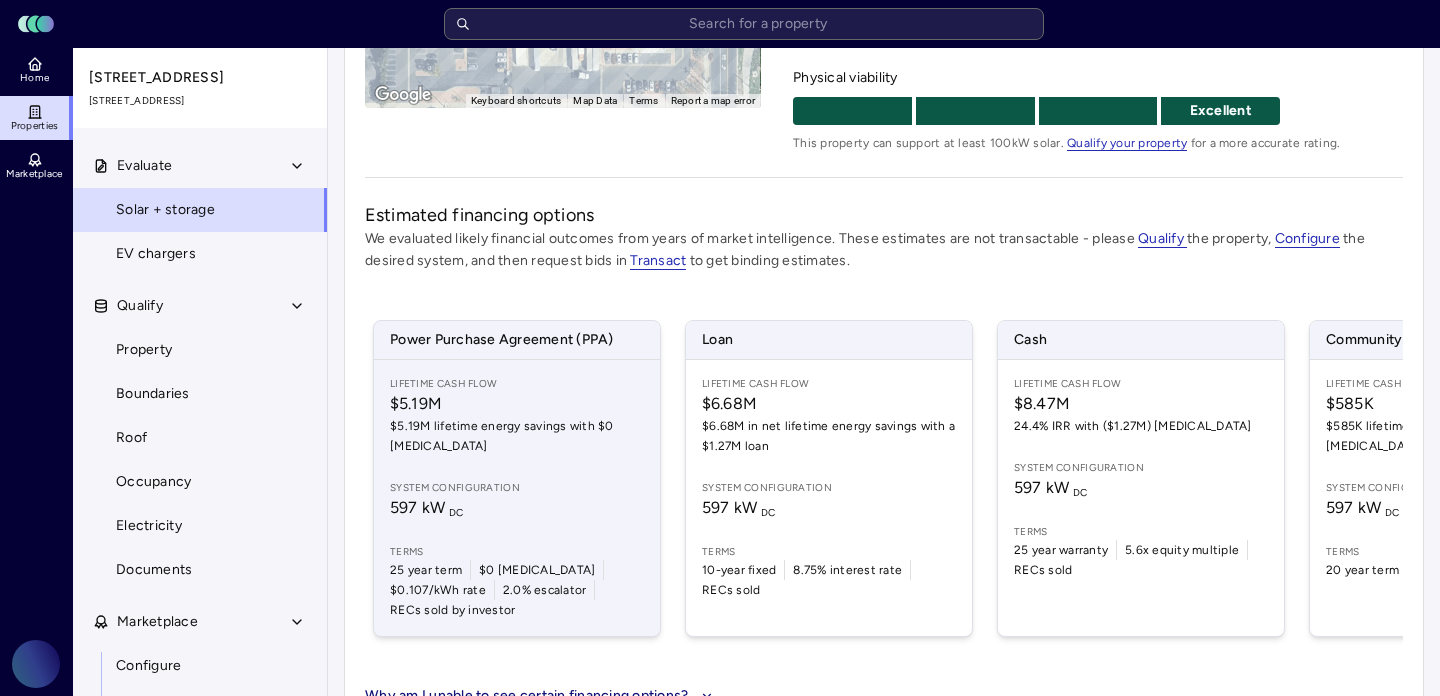 click on "Lifetime Cash Flow" at bounding box center (517, 384) 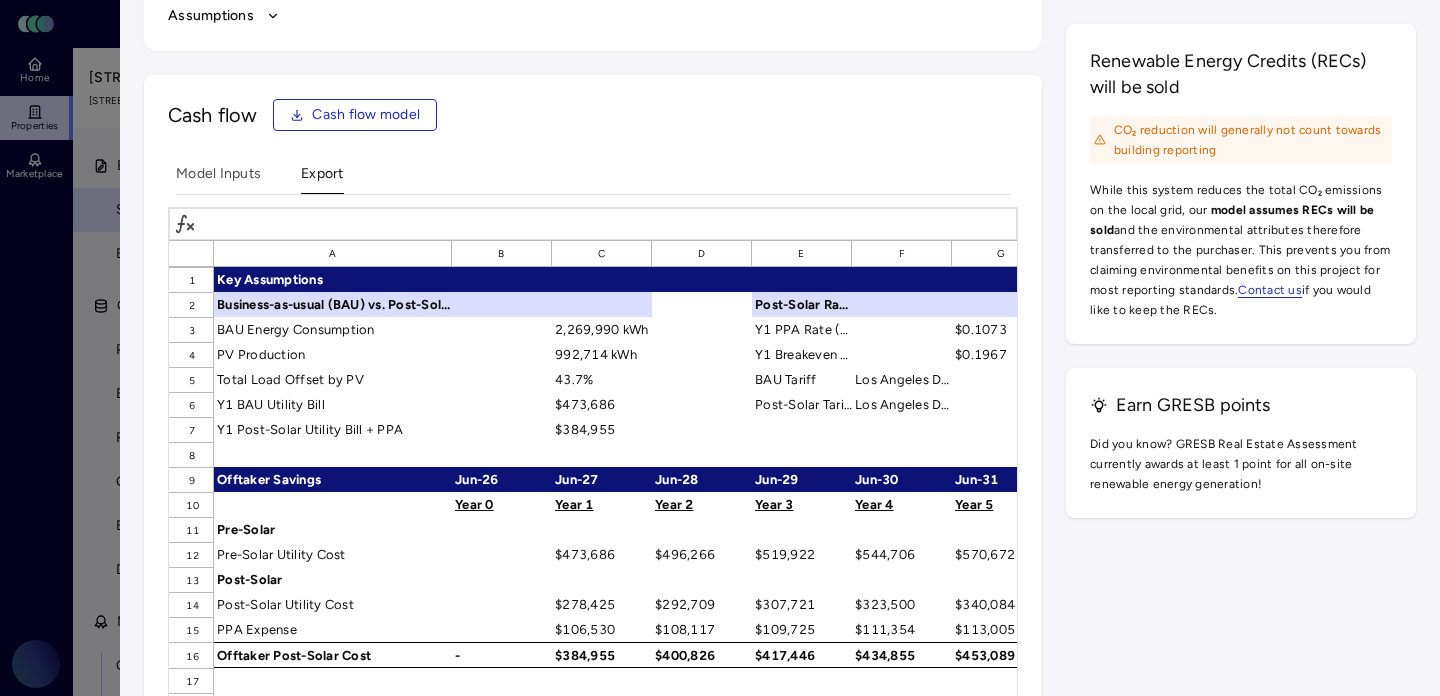 scroll, scrollTop: 3047, scrollLeft: 0, axis: vertical 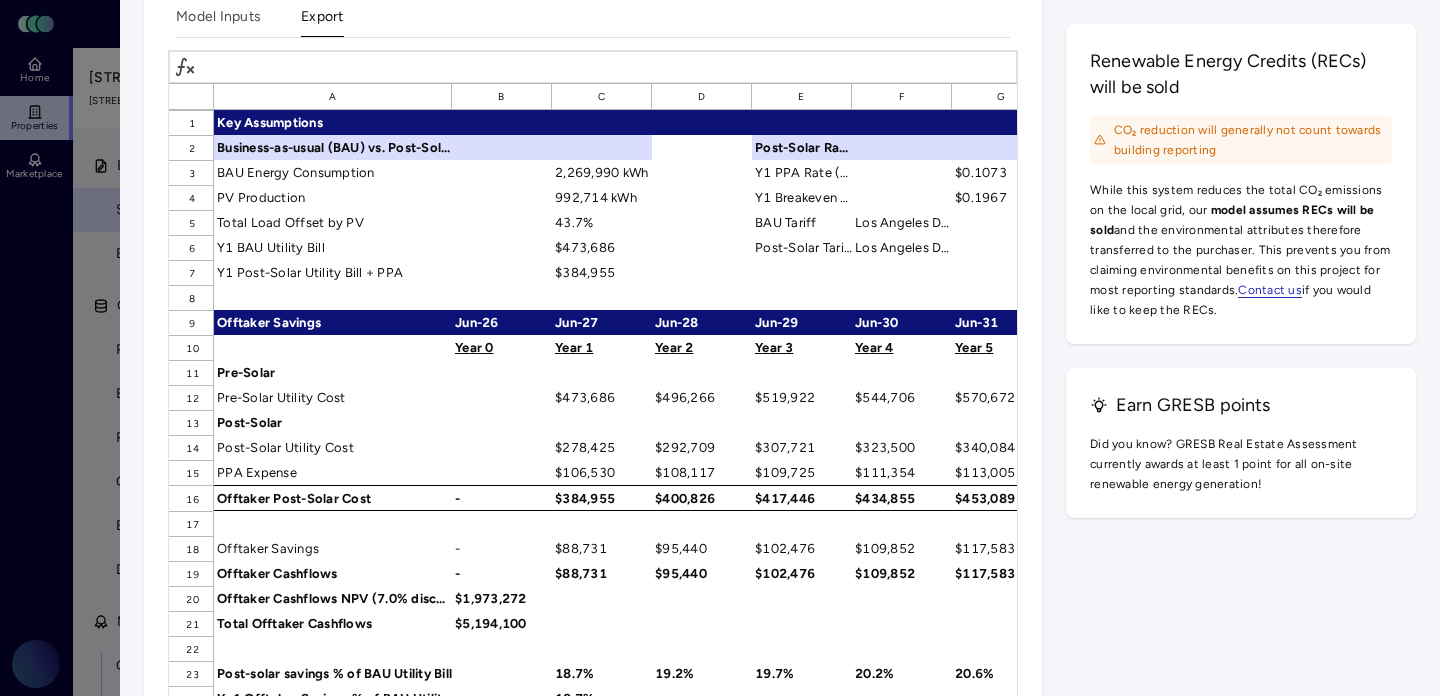 click at bounding box center [720, 348] 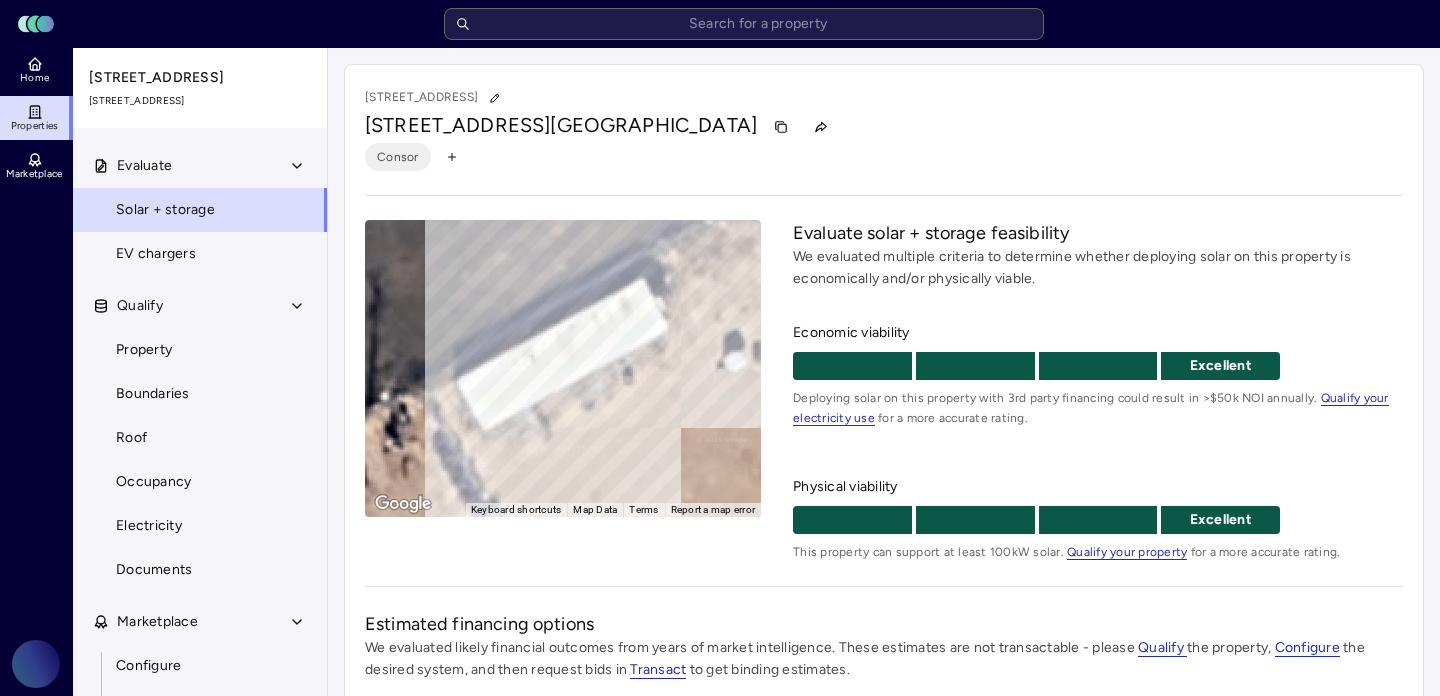scroll, scrollTop: 35, scrollLeft: 0, axis: vertical 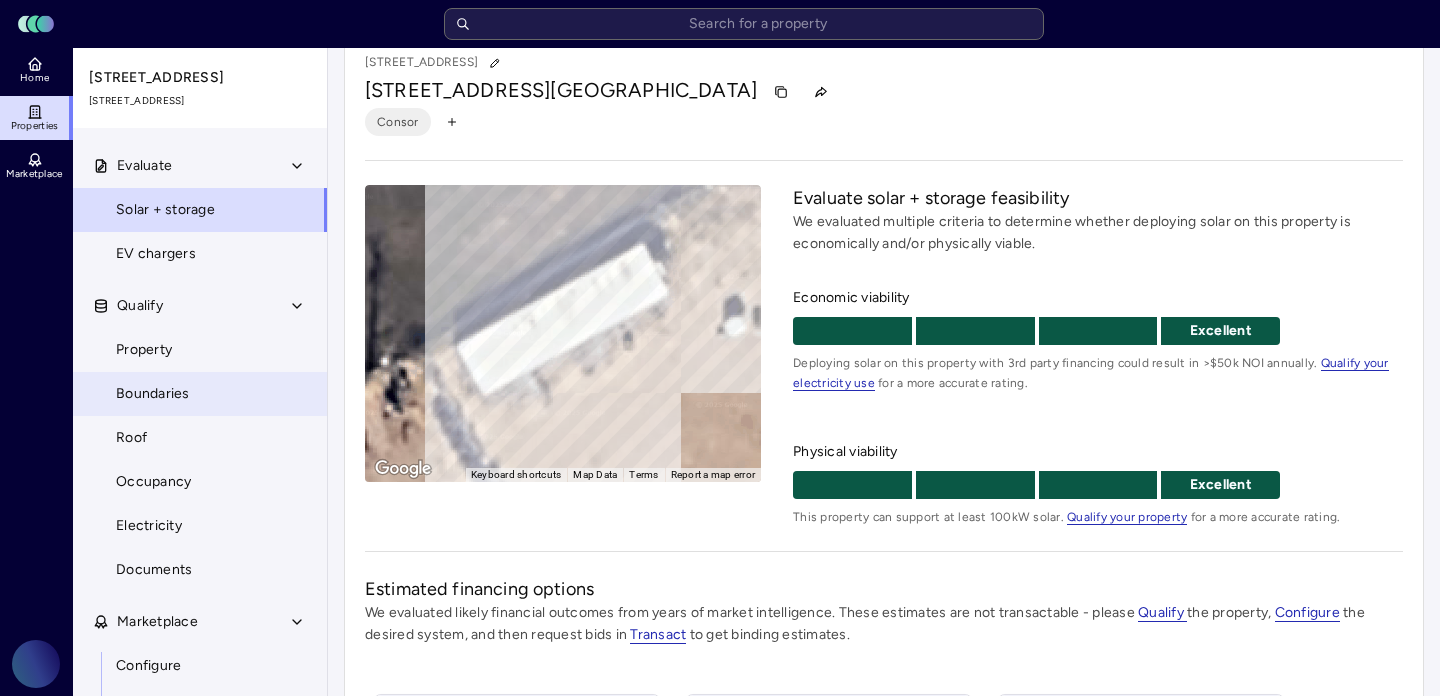 click on "Boundaries" at bounding box center (200, 394) 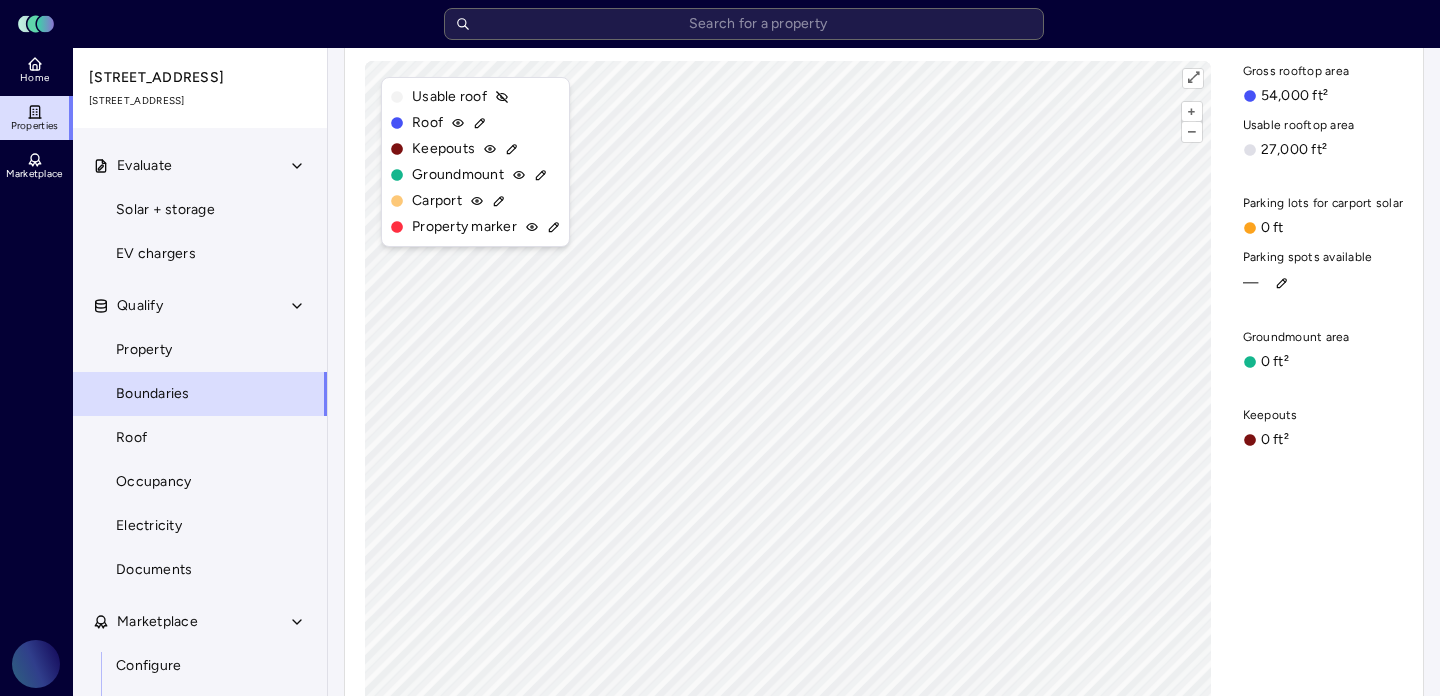 scroll, scrollTop: 148, scrollLeft: 0, axis: vertical 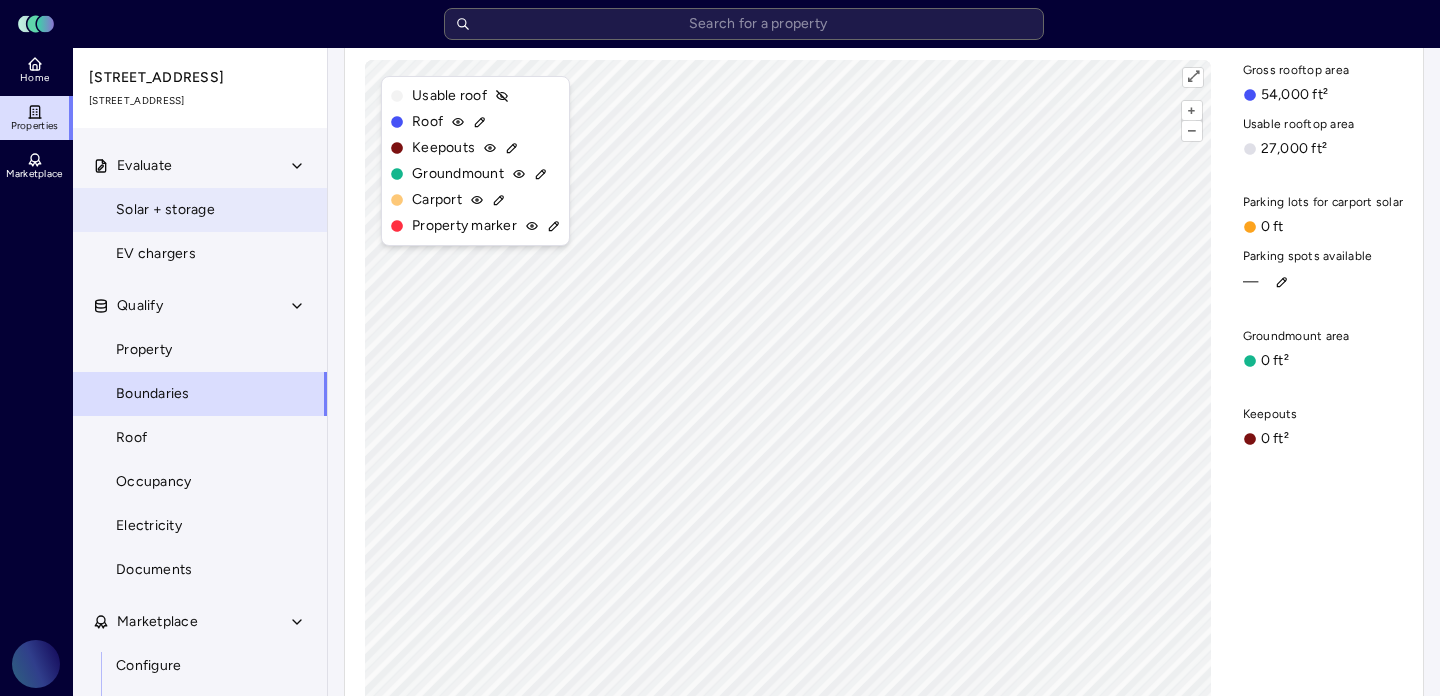 click on "Solar + storage" at bounding box center (200, 210) 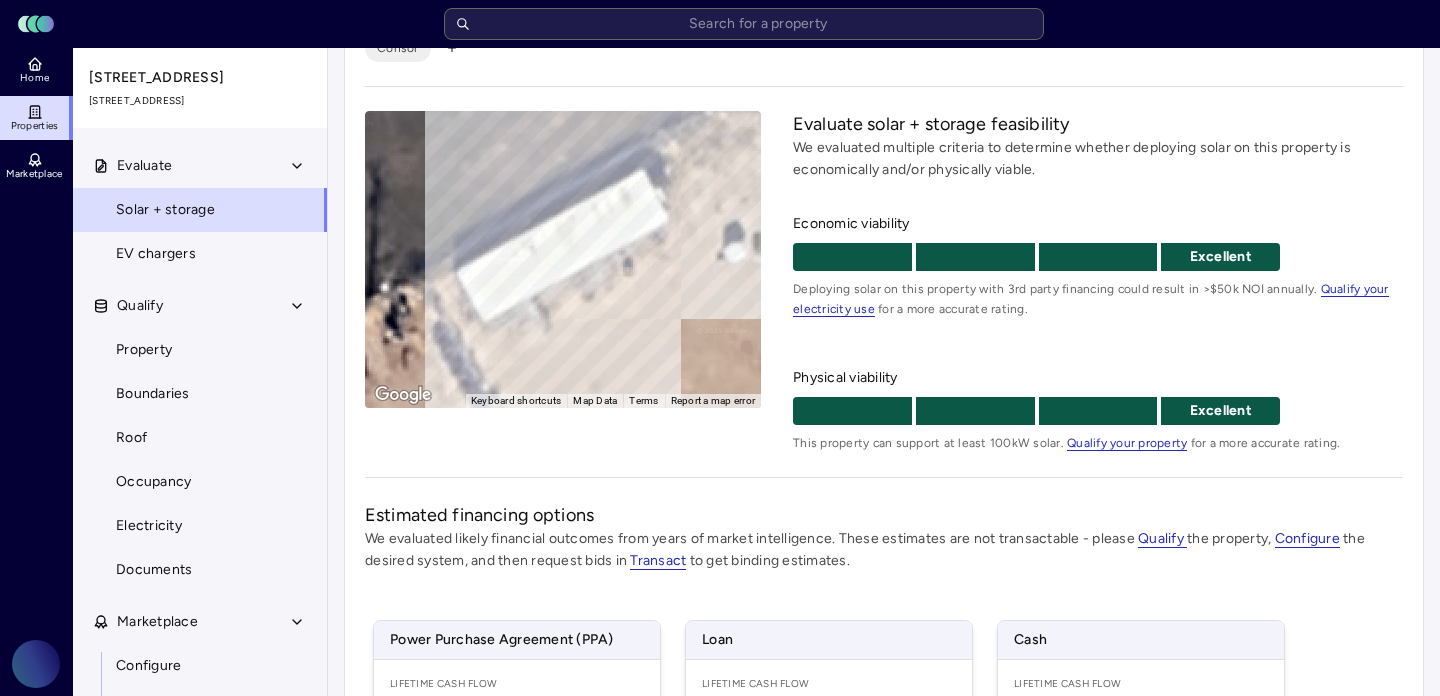 scroll, scrollTop: 92, scrollLeft: 0, axis: vertical 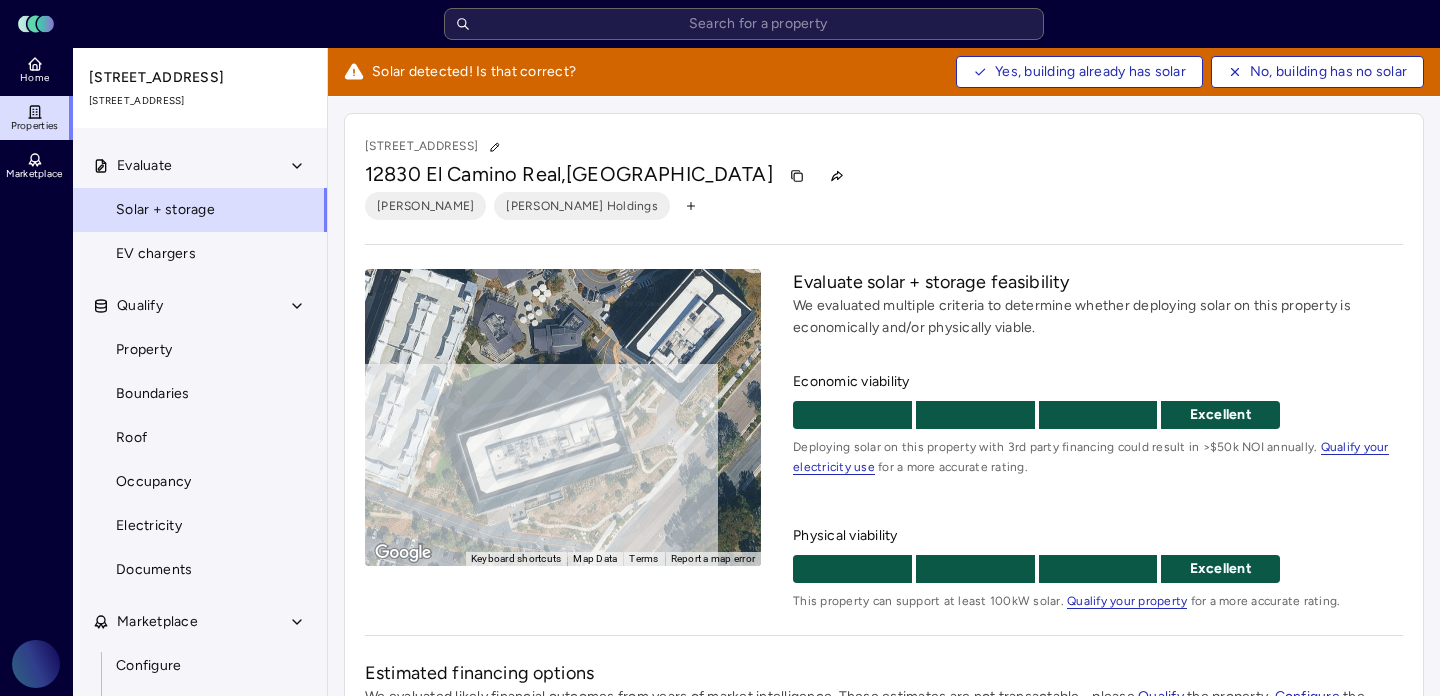 click on "To activate drag with keyboard, press Alt + Enter. Once in keyboard drag state, use the arrow keys to move the marker. To complete the drag, press the Enter key. To cancel, press Escape." at bounding box center (563, 417) 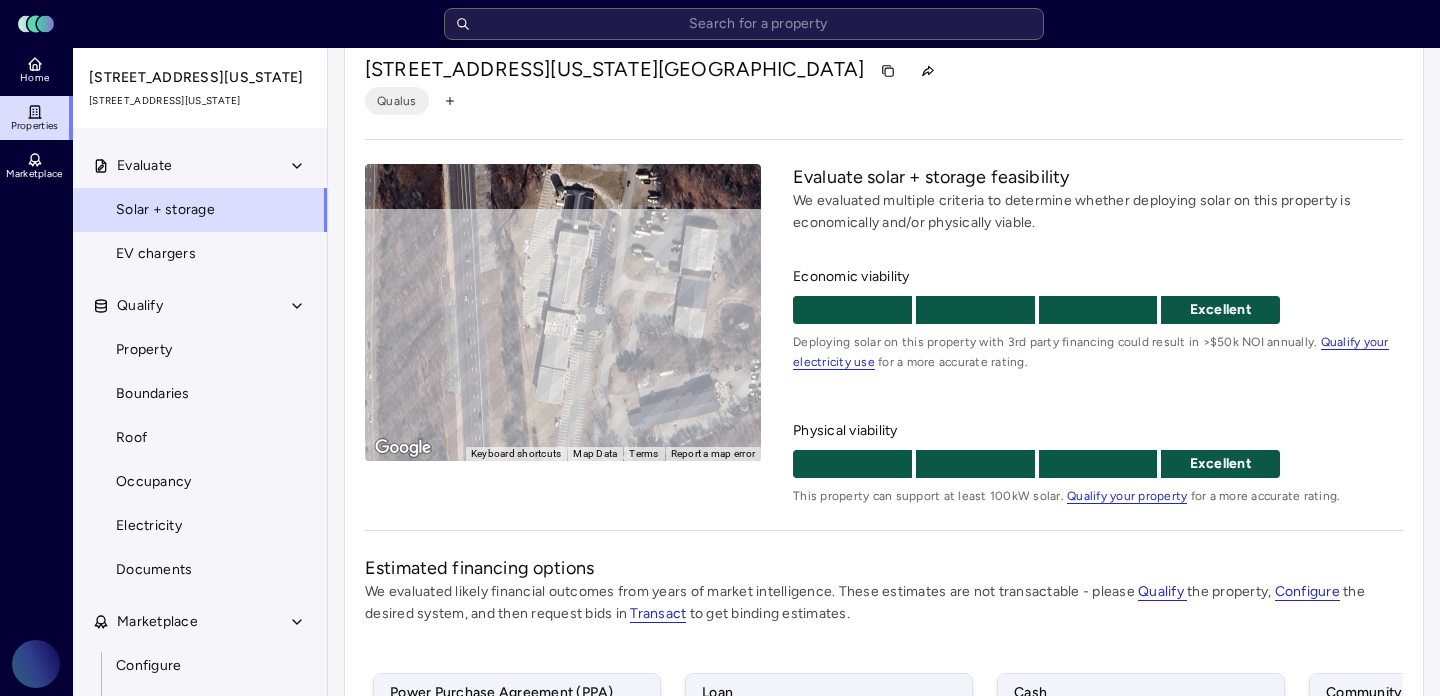 scroll, scrollTop: 54, scrollLeft: 0, axis: vertical 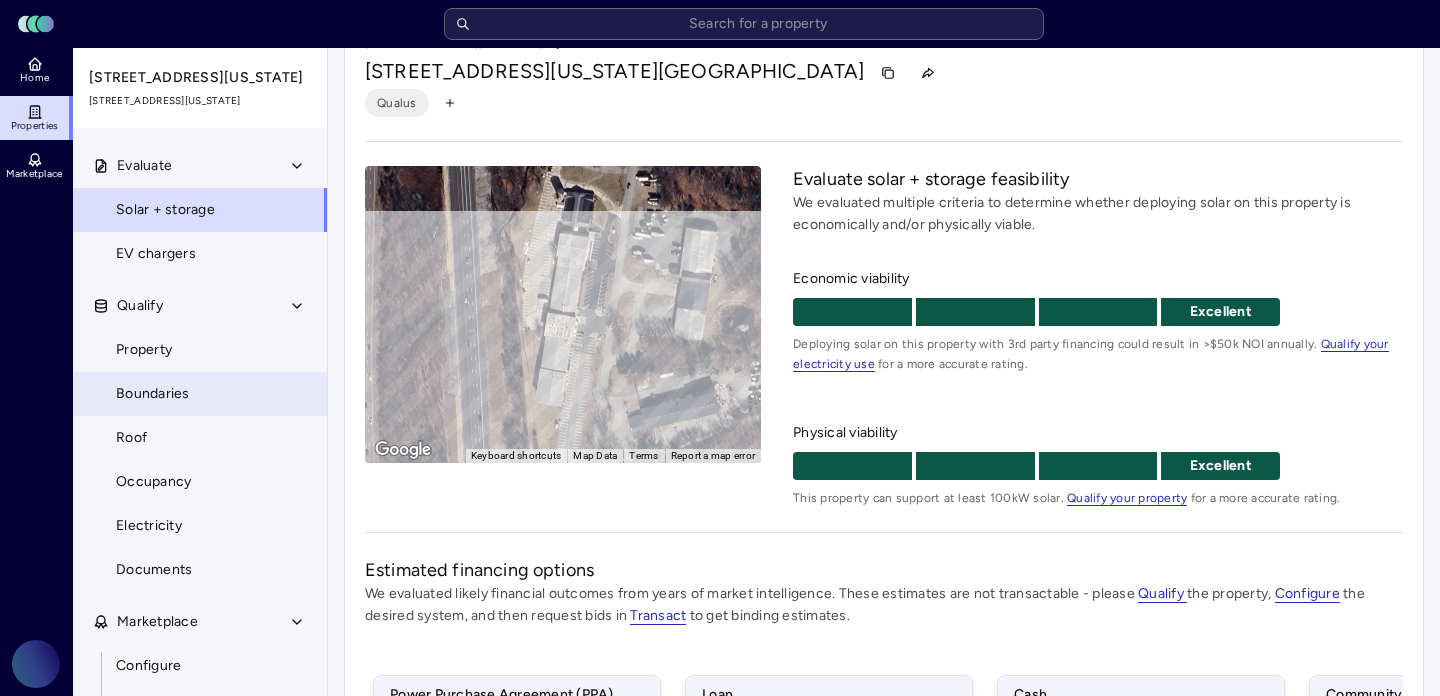 click on "Boundaries" at bounding box center (200, 394) 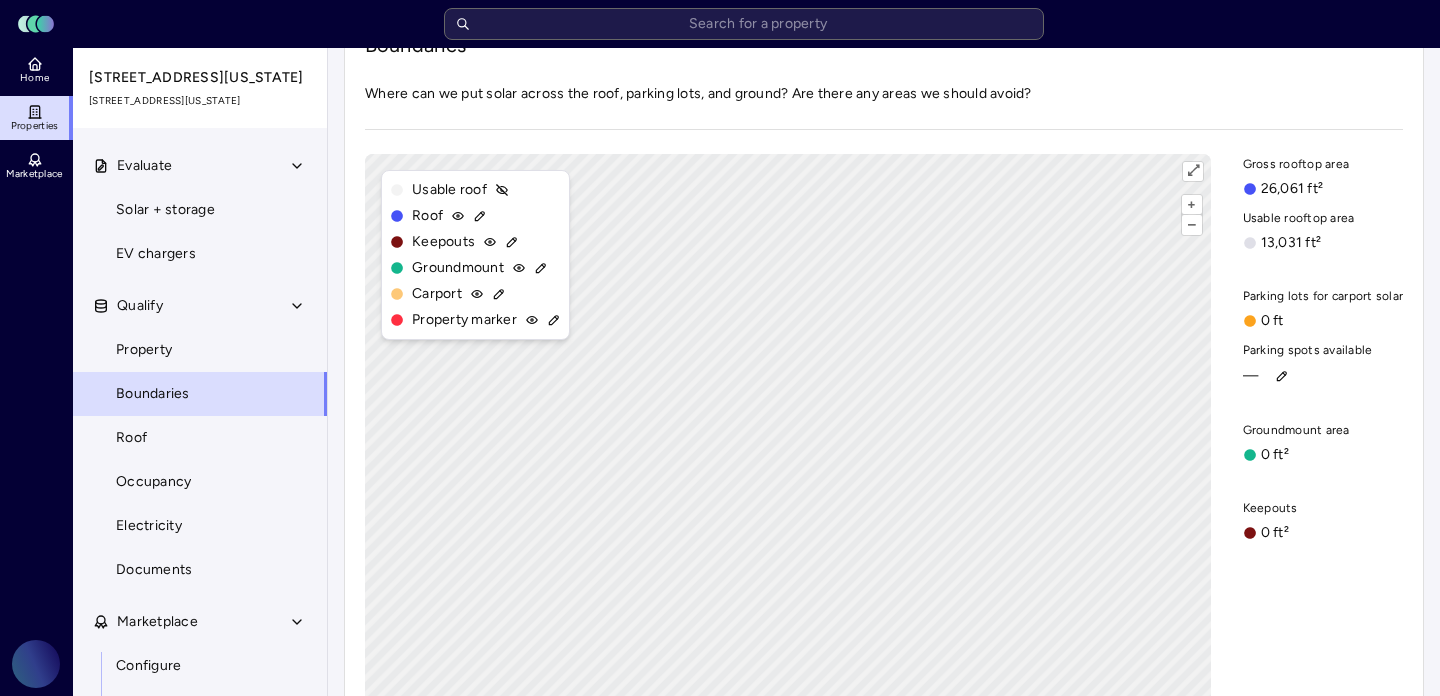 scroll, scrollTop: 0, scrollLeft: 0, axis: both 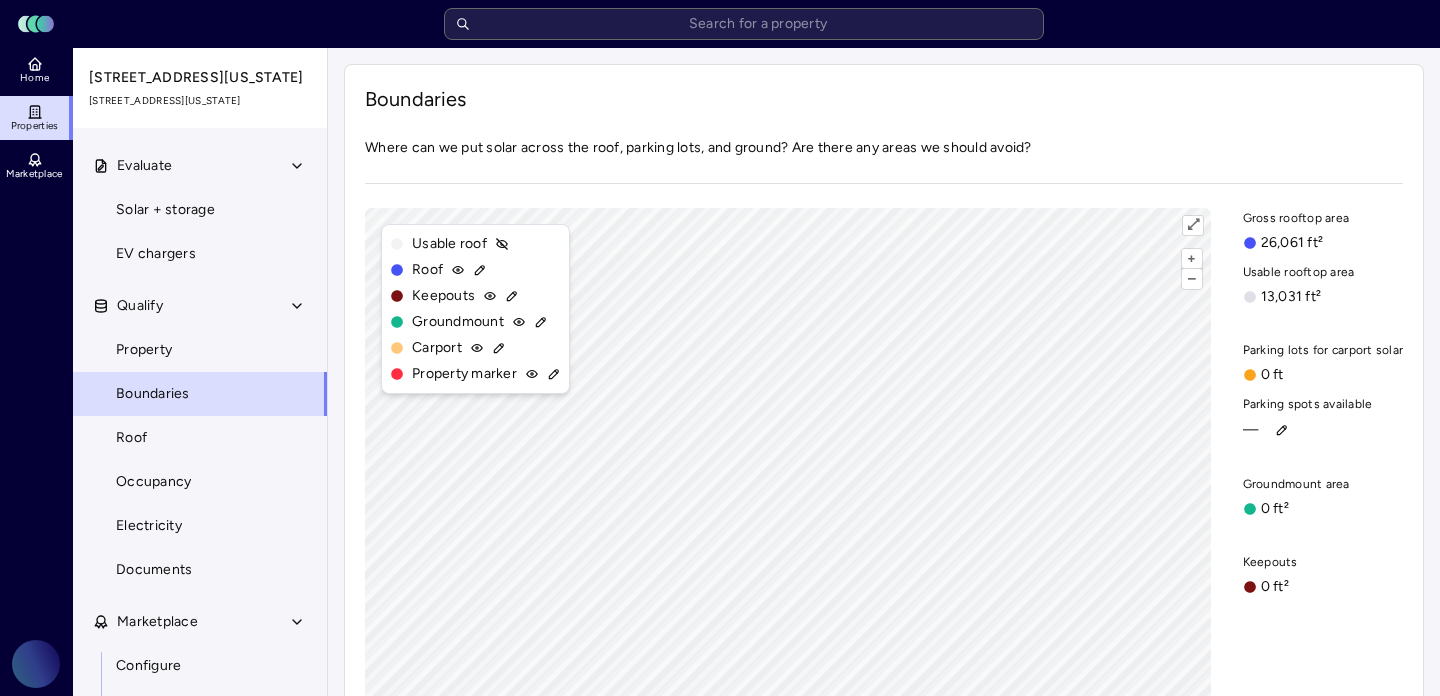 click on "Boundaries Where can we put solar across the roof, parking lots, and ground? Are there any areas we should avoid? + – ⇧ › Imagery ©2025 Airbus, Maxar Technologies Map data ©2025 Google ⤢ Editing  Usable roof Roof Keepouts Groundmount Carport Property marker Gross rooftop area 26,061 ft² Usable rooftop area 13,031 ft² Parking lots for carport solar 0 ft Parking spots available — Groundmount area 0 ft² Keepouts 0 ft²" at bounding box center [884, 546] 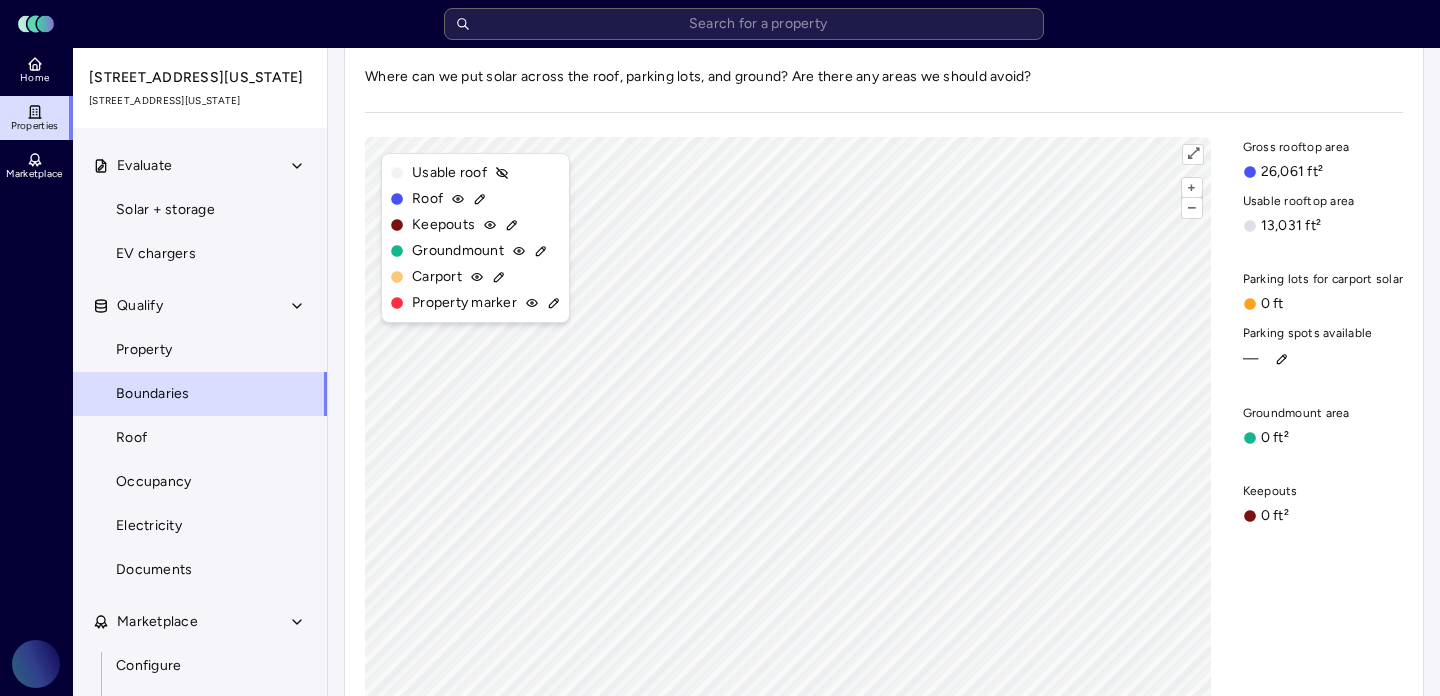 scroll, scrollTop: 0, scrollLeft: 0, axis: both 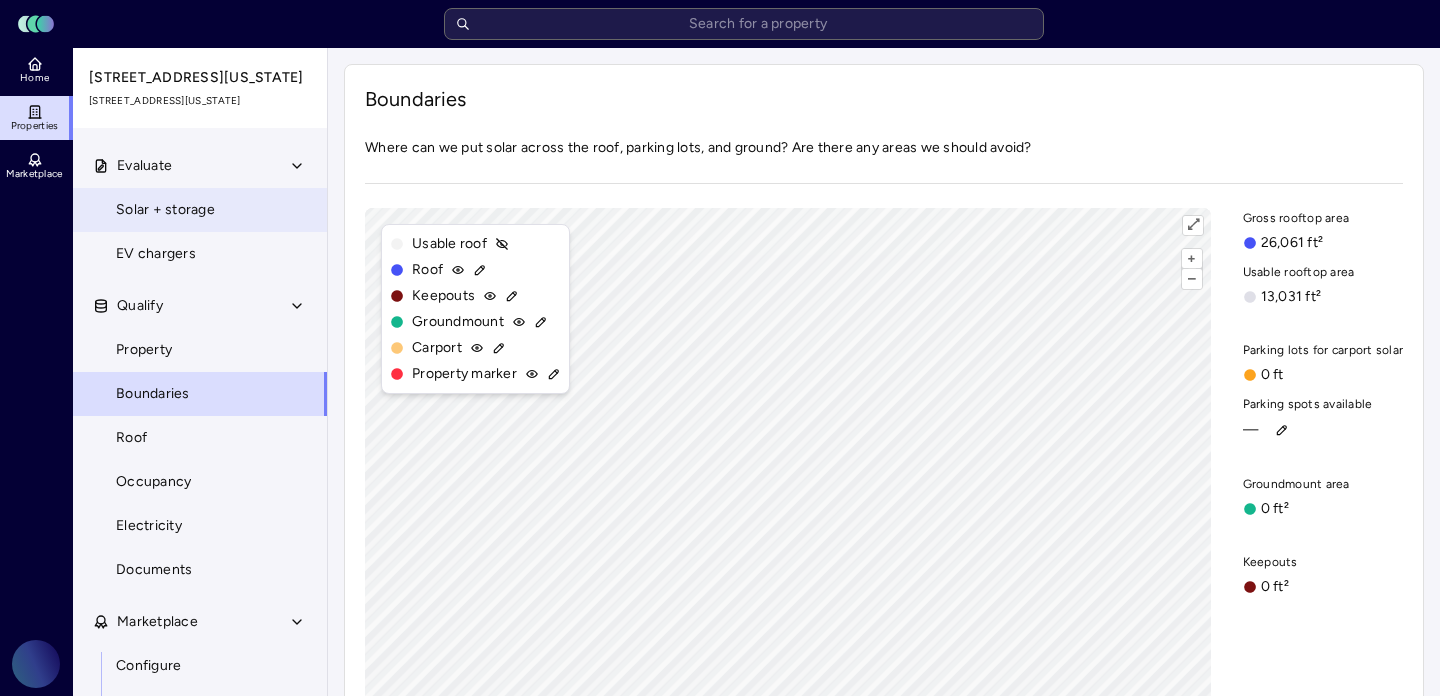 click on "Solar + storage" at bounding box center [165, 210] 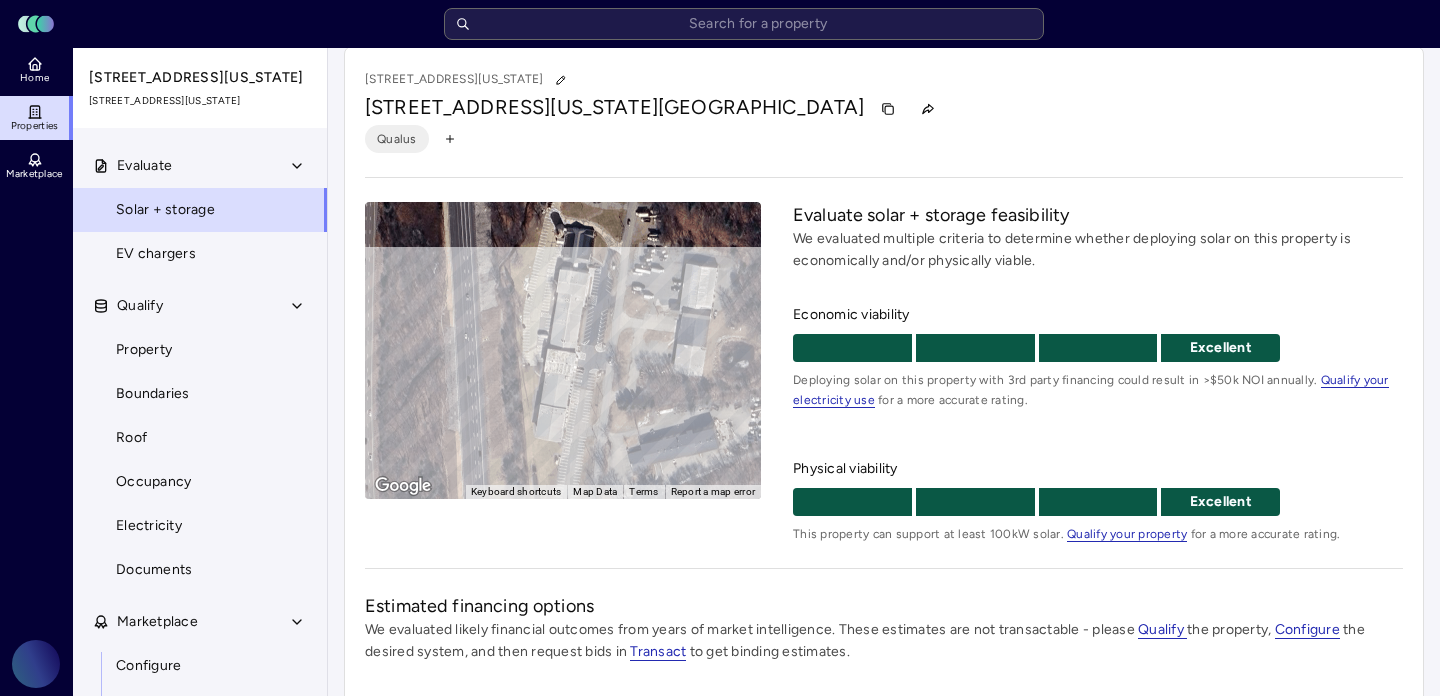 scroll, scrollTop: 11, scrollLeft: 0, axis: vertical 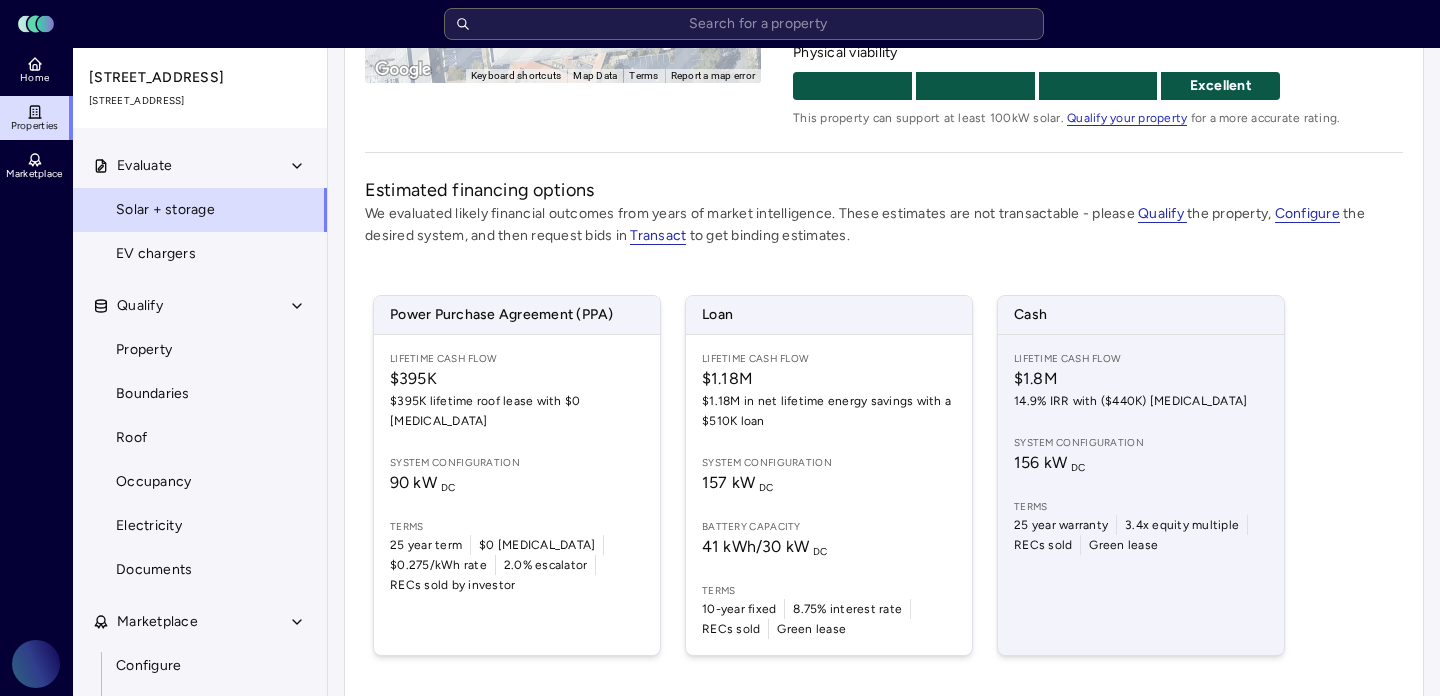 click on "Lifetime Cash Flow" at bounding box center (1141, 359) 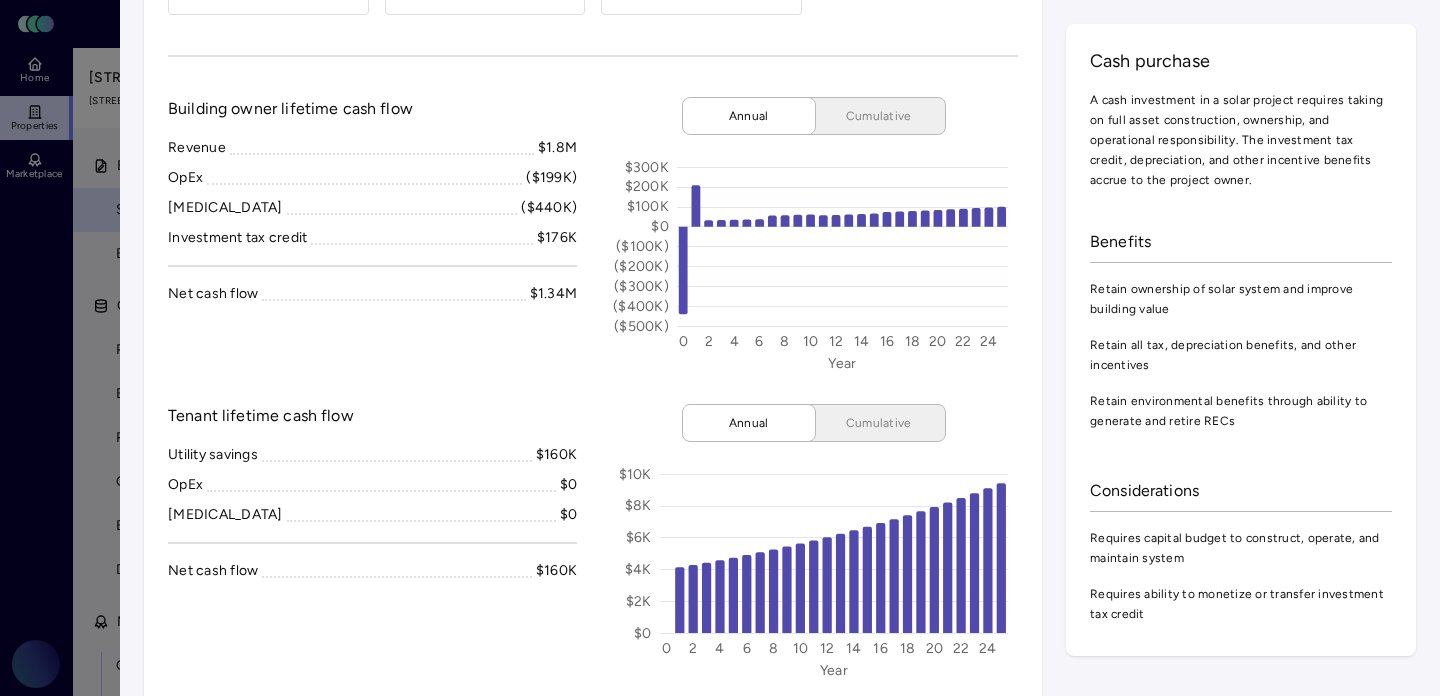 scroll, scrollTop: 0, scrollLeft: 0, axis: both 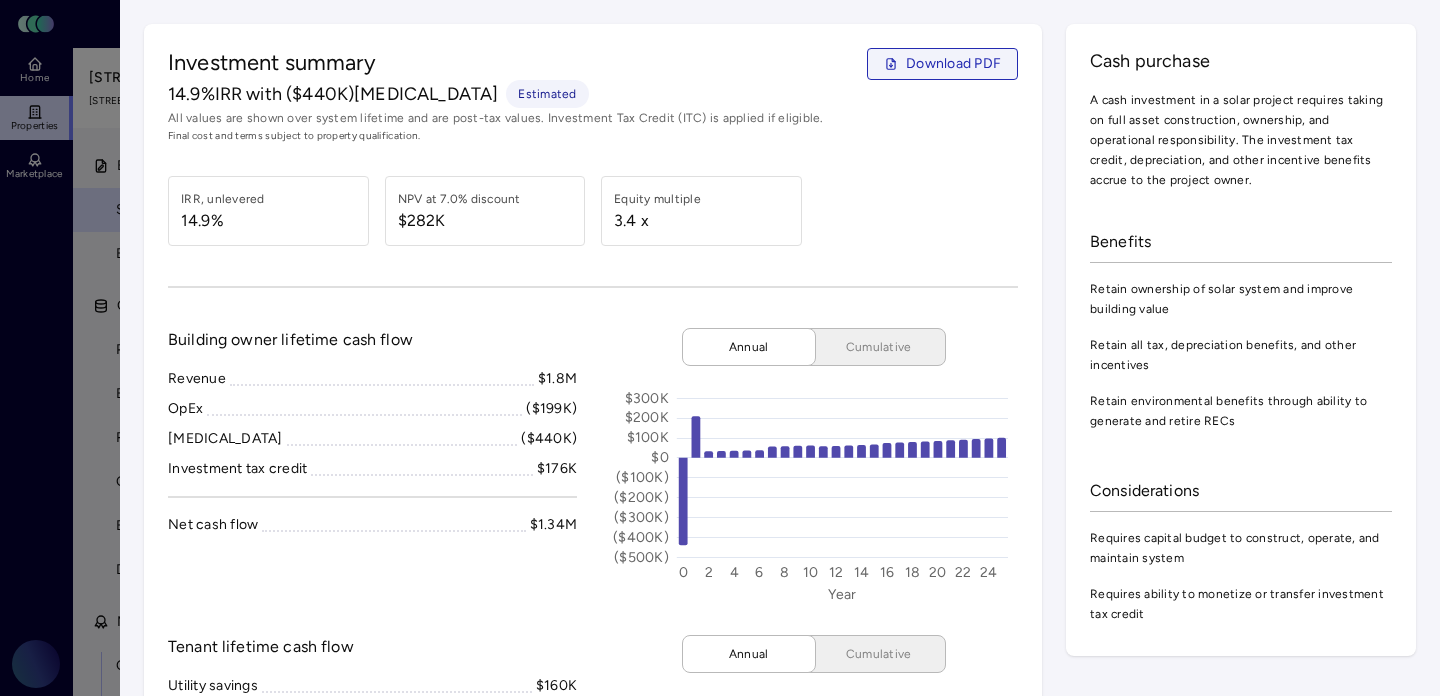 click on "Download PDF" at bounding box center [953, 64] 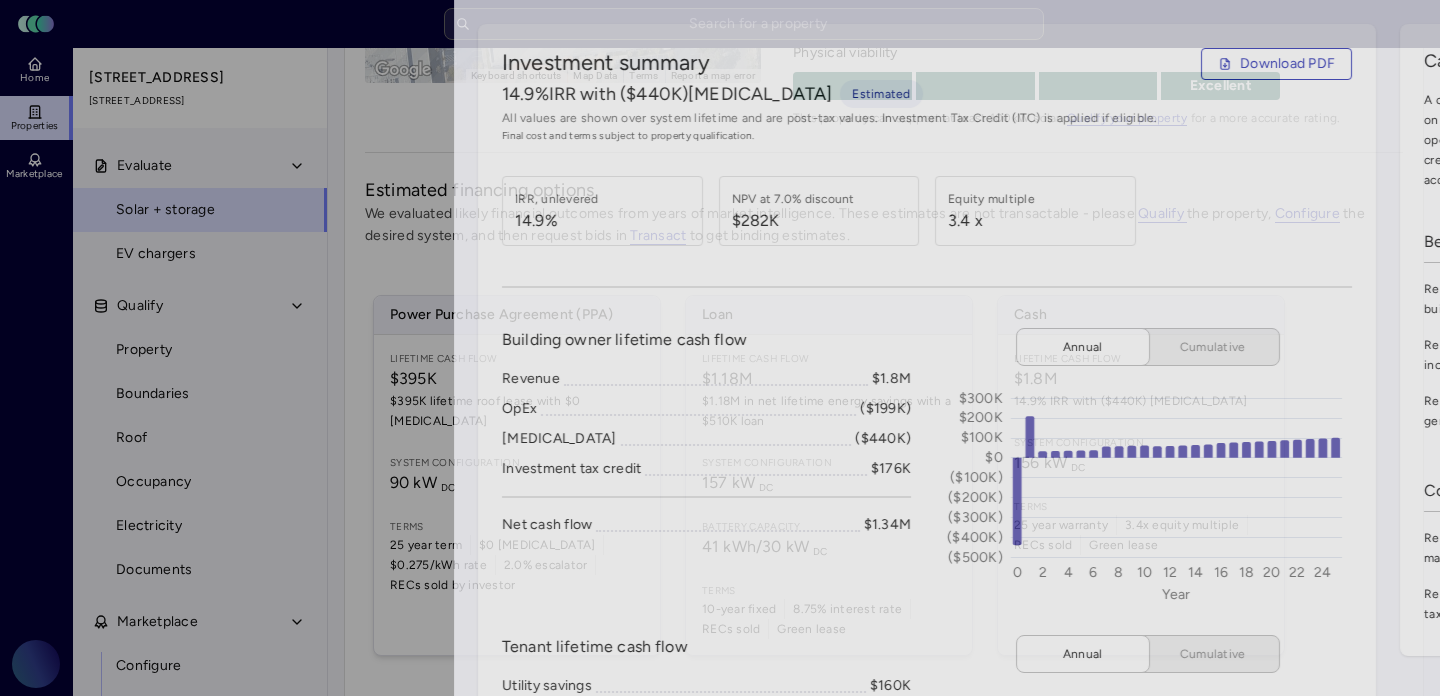 click at bounding box center [720, 348] 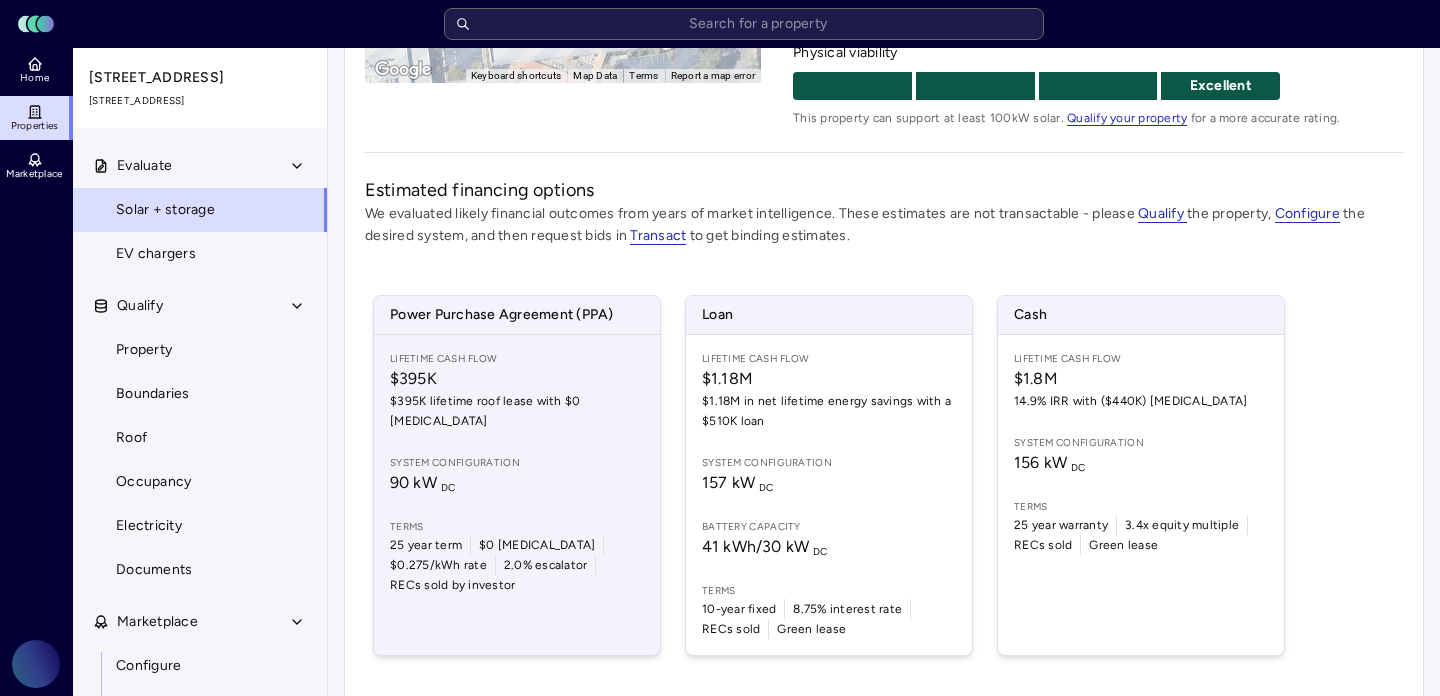 click on "$395K" at bounding box center [517, 379] 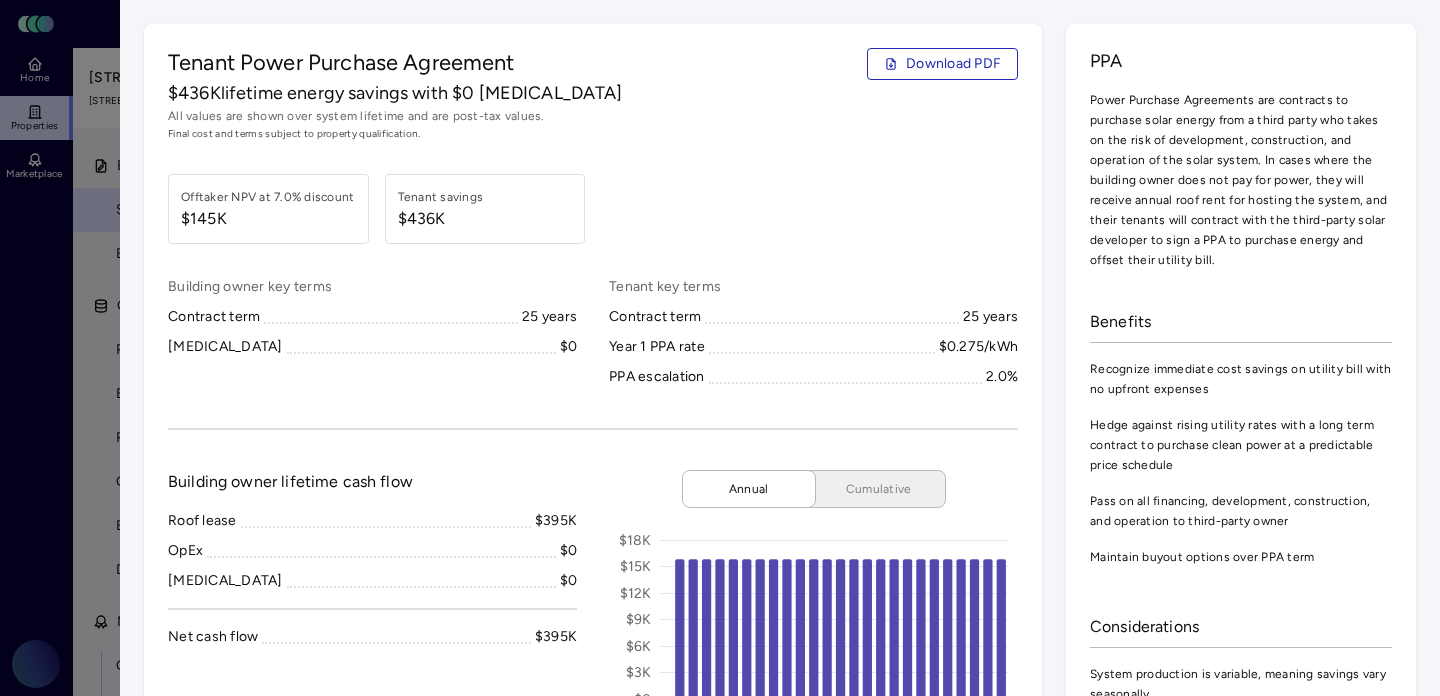 scroll, scrollTop: 123, scrollLeft: 0, axis: vertical 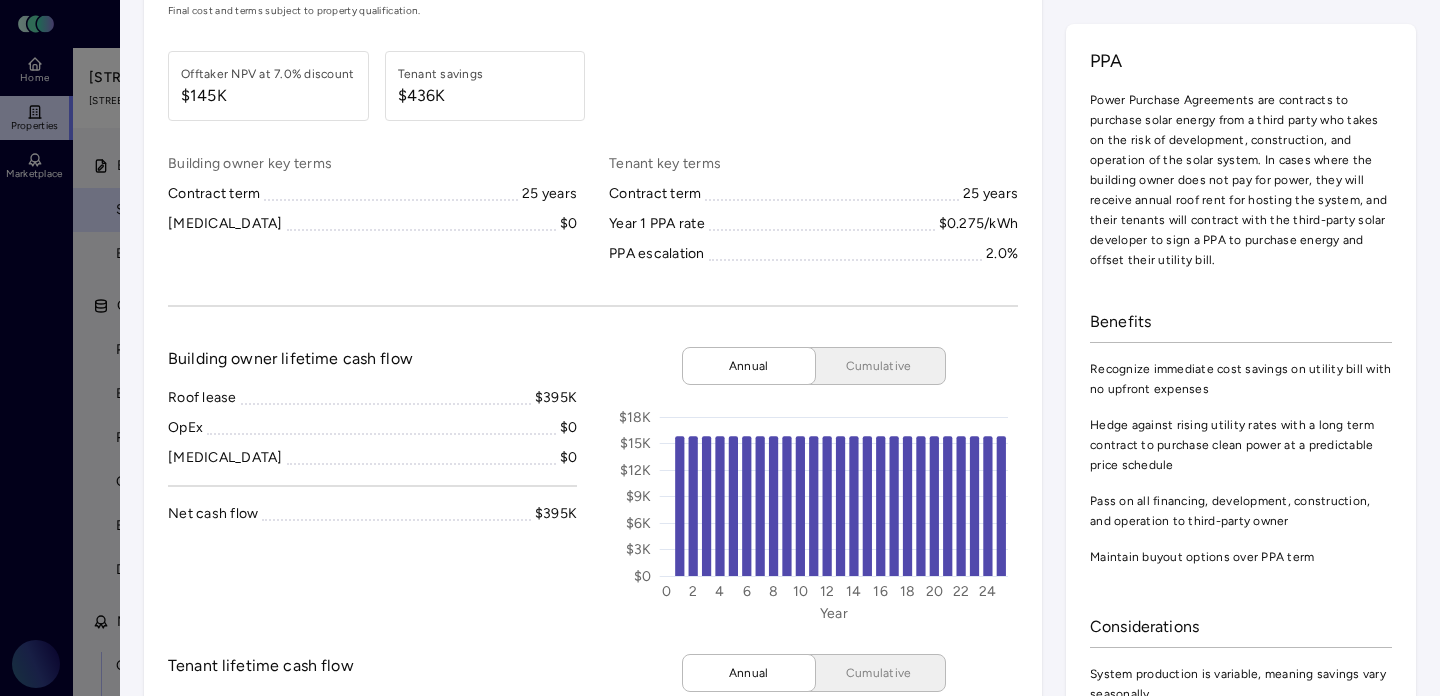 click at bounding box center [720, 348] 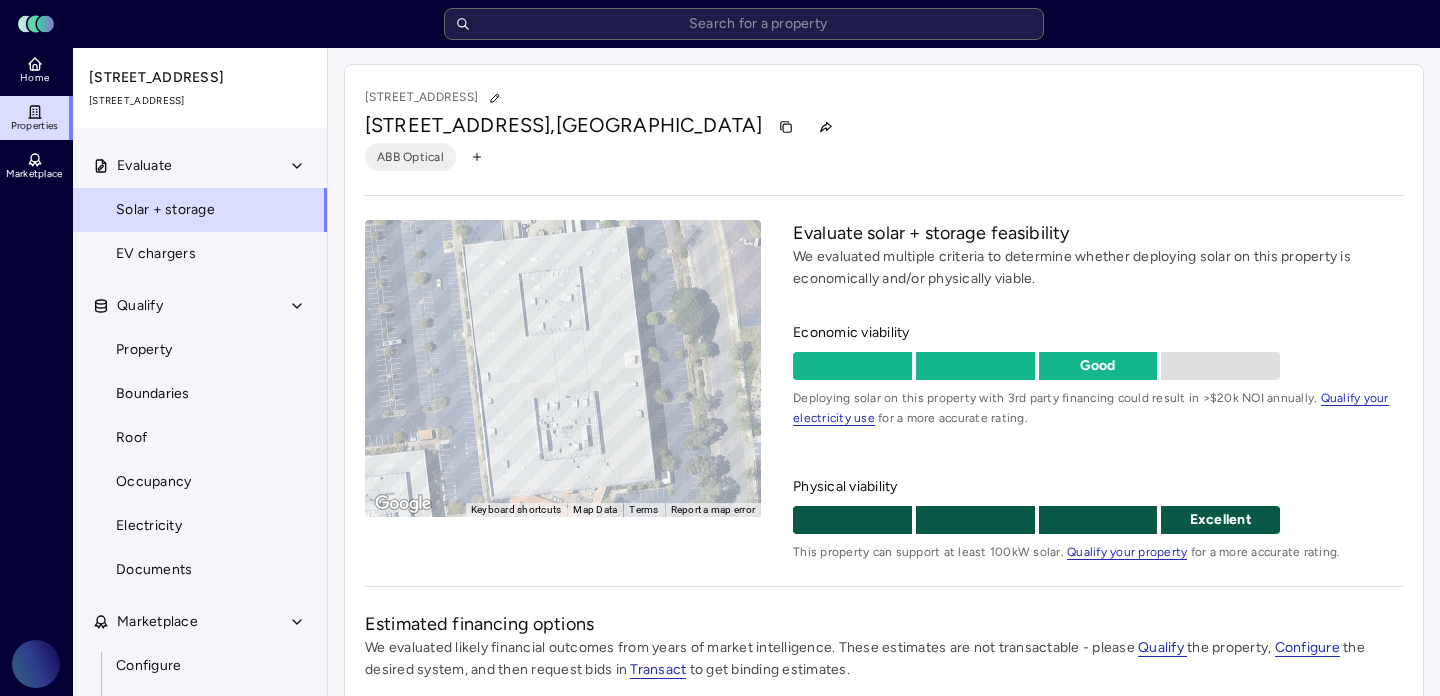 scroll, scrollTop: 353, scrollLeft: 0, axis: vertical 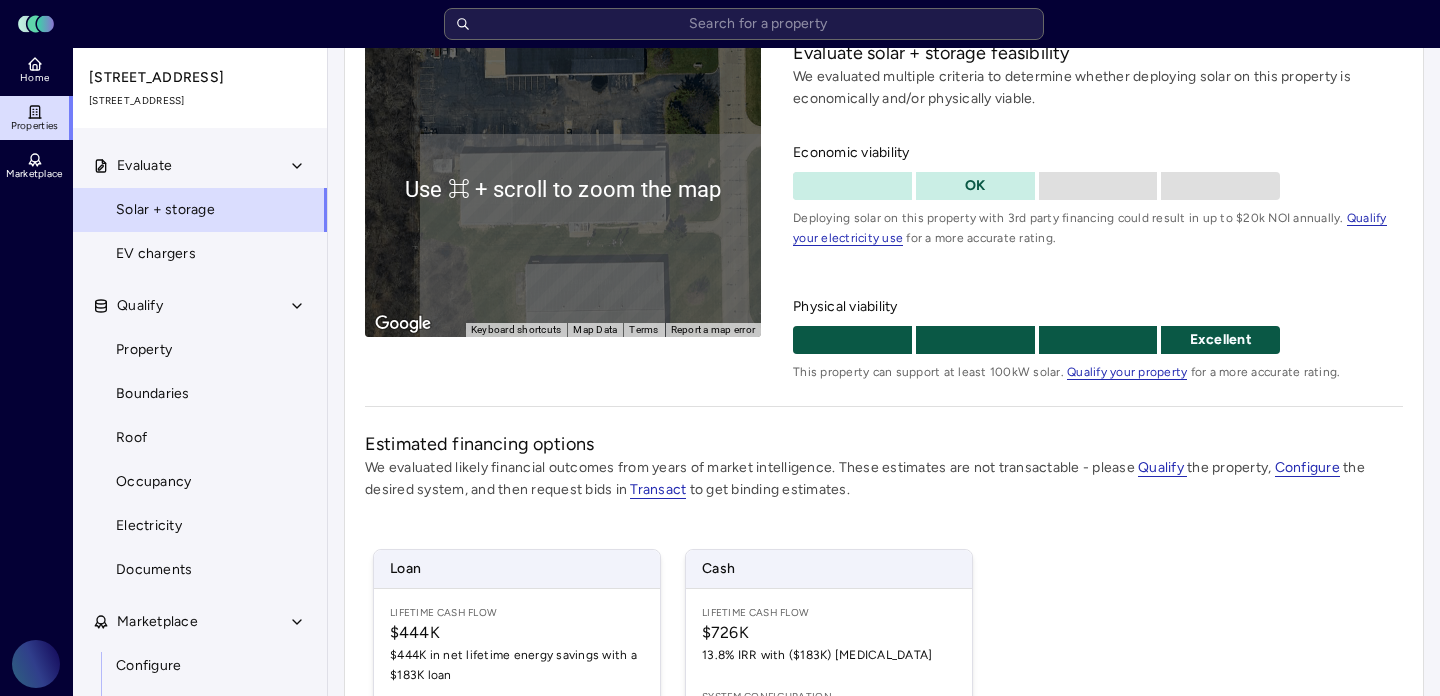 click on "2633 Foundation Dr, South Bend, IN 46628 2633 Foundation Dr,  South Bend, IN 46628 PerkinElmer ← Move left → Move right ↑ Move up ↓ Move down + Zoom in - Zoom out Home Jump left by 75% End Jump right by 75% Page Up Jump up by 75% Page Down Jump down by 75% To activate drag with keyboard, press Alt + Enter. Once in keyboard drag state, use the arrow keys to move the marker. To complete the drag, press the Enter key. To cancel, press Escape. Use ⌘ + scroll to zoom the map Keyboard shortcuts Map Data Imagery ©2025 Airbus, Maxar Technologies Imagery ©2025 Airbus, Maxar Technologies 20 m  Click to toggle between metric and imperial units Terms Report a map error Evaluate solar + storage feasibility We evaluated multiple criteria to determine whether deploying solar on this property is economically and/or physically viable. Economic viability OK Deploying solar on this property with 3rd party financing could result in up to $20k NOI annually.   Qualify your electricity use   for a more accurate rating." at bounding box center (884, 410) 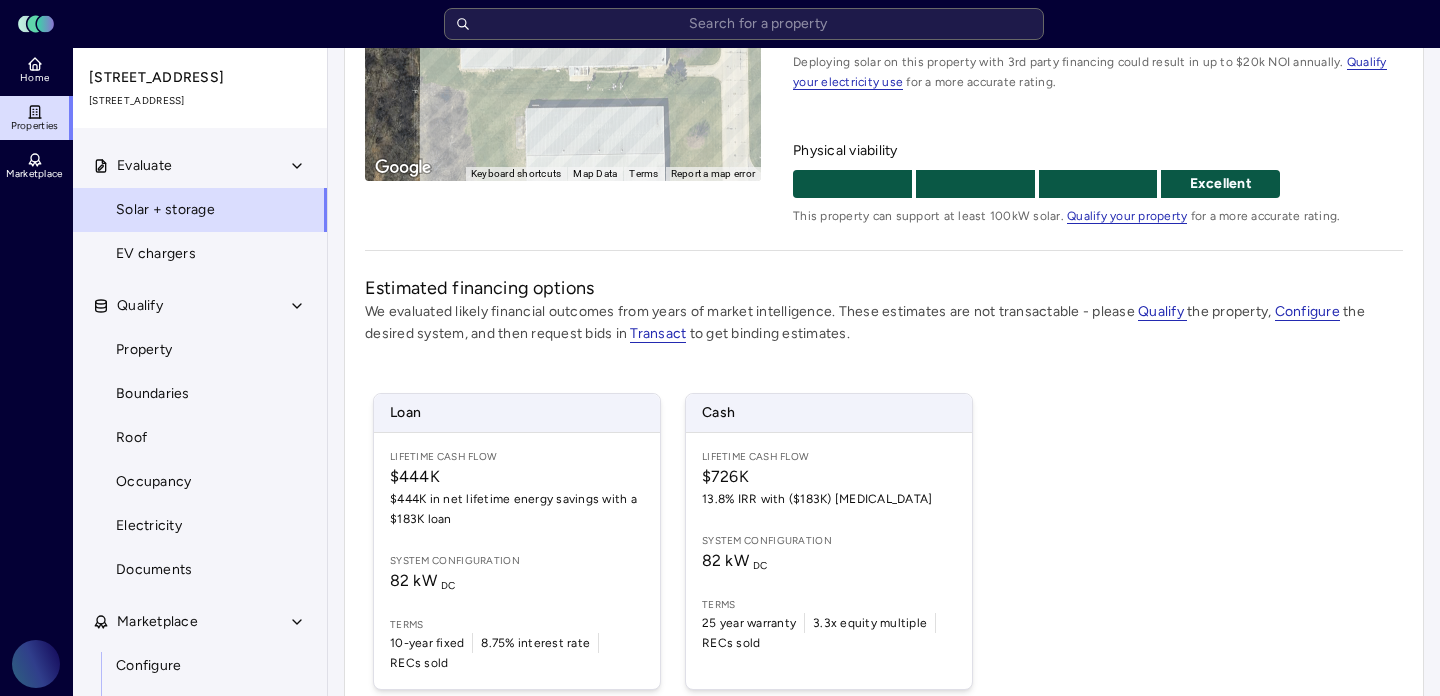 scroll, scrollTop: 337, scrollLeft: 0, axis: vertical 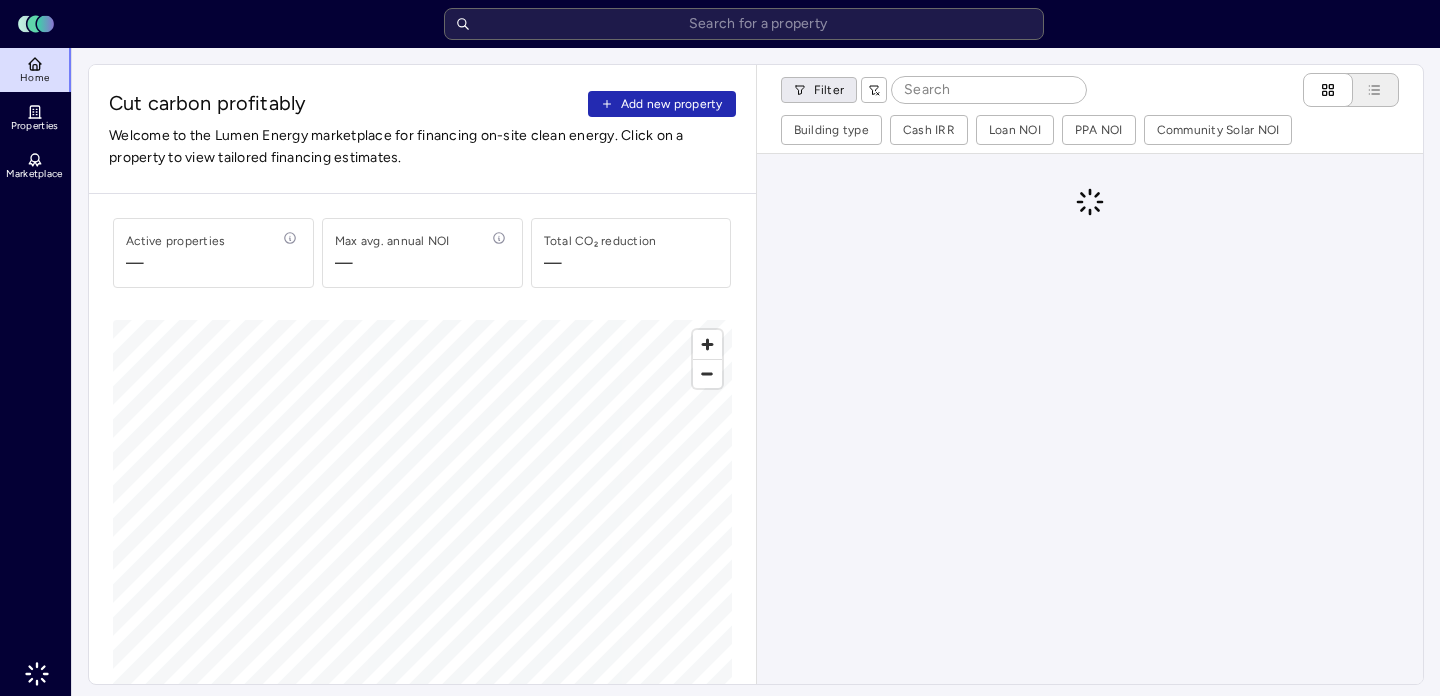 click on "Toggle Sidebar Lumen Energy Logo Home Properties Marketplace Cut carbon profitably Add new property Welcome to the Lumen Energy marketplace for financing on-site clean energy. Click on a property to view tailored financing estimates. Active properties — Max avg. annual NOI — Total CO₂ reduction — © Mapbox   © OpenStreetMap   Improve this map Filter Building type Cash IRR Loan NOI PPA NOI Community Solar NOI Portfolio Property Max NOI opportunity Cash IRR Loan NOI PPA NOI Community Solar NOI FAQ Who is Lumen? What are the advantages of on-site clean energy? What are the different financing options available to install on-site clean energy? Are the underlying financial assumptions negotiable? How does Lumen evaluate the potential to participate in local programs such as community solar or MA’s SMART program? How are these estimates generated? Where did this data come from, and is it possible to update it? What’s the process to turn these estimates into actionable offers? Schedule" at bounding box center (720, 851) 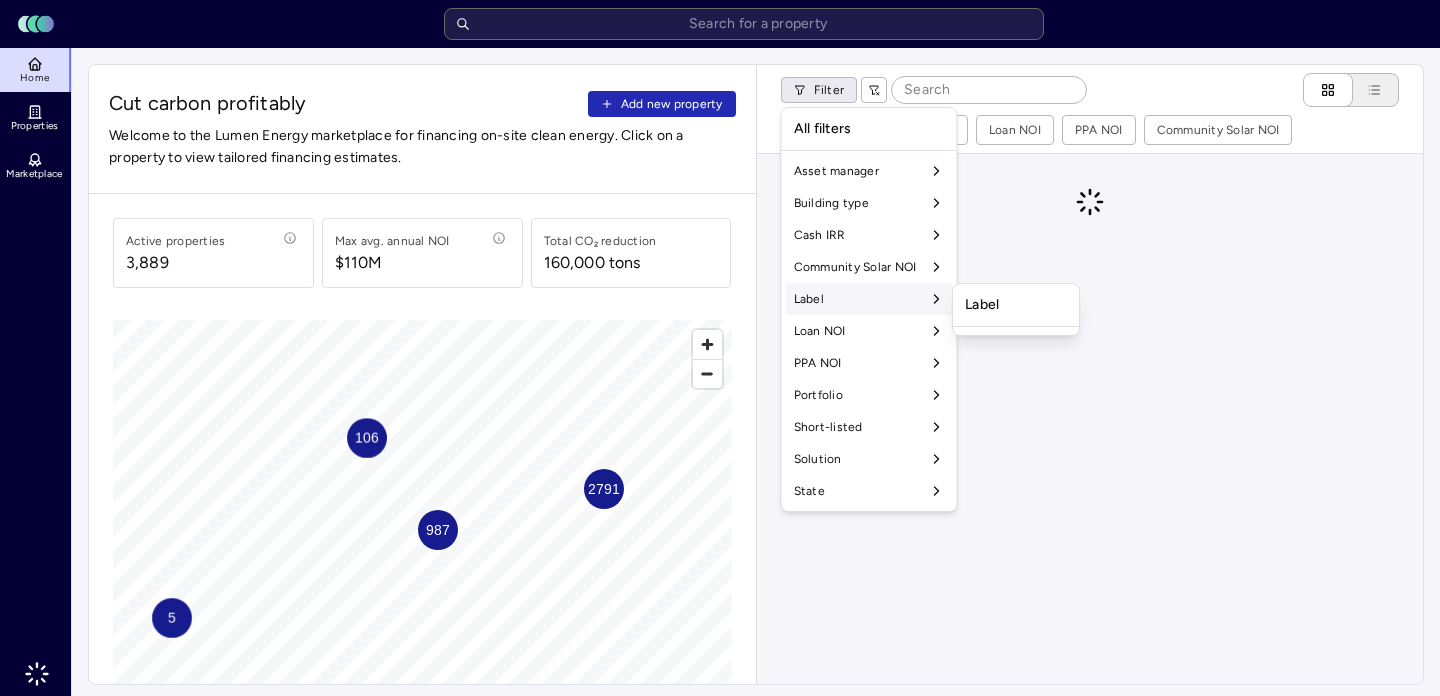 click on "Label" at bounding box center (869, 299) 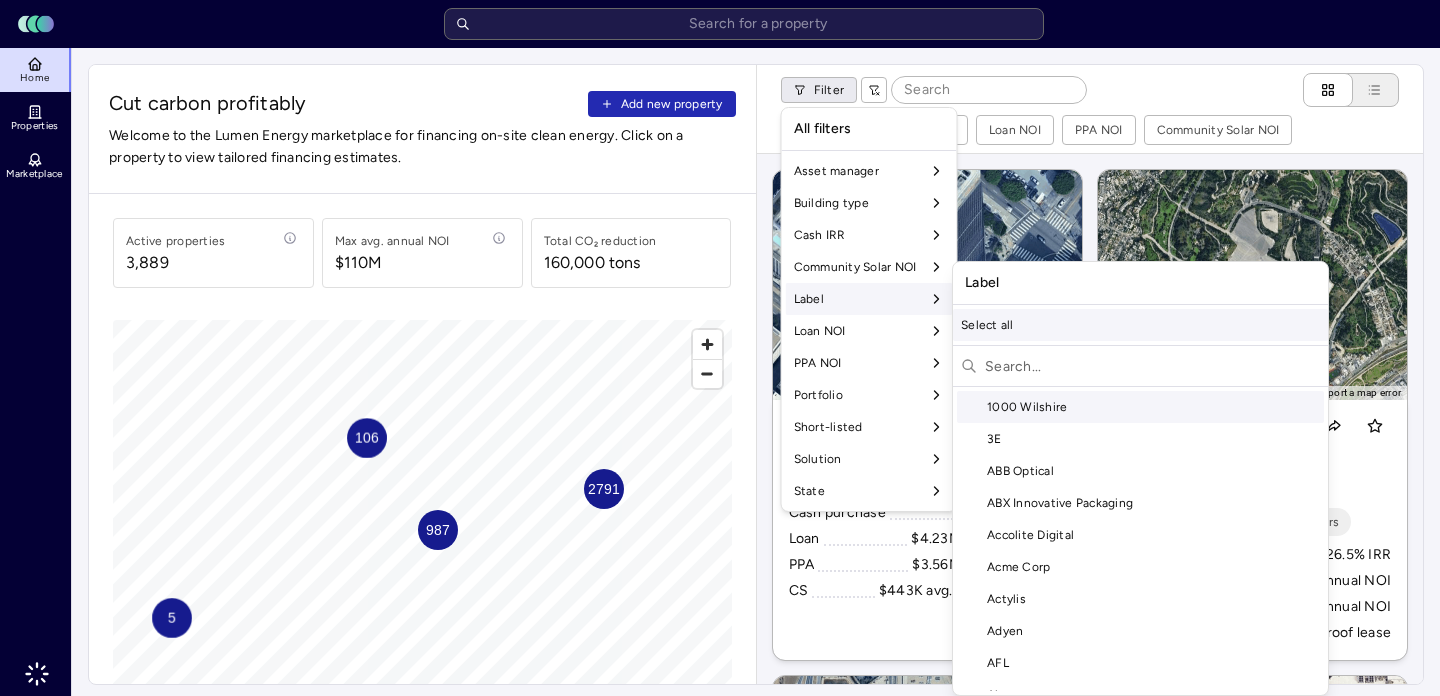 click on "Select all" at bounding box center [1140, 325] 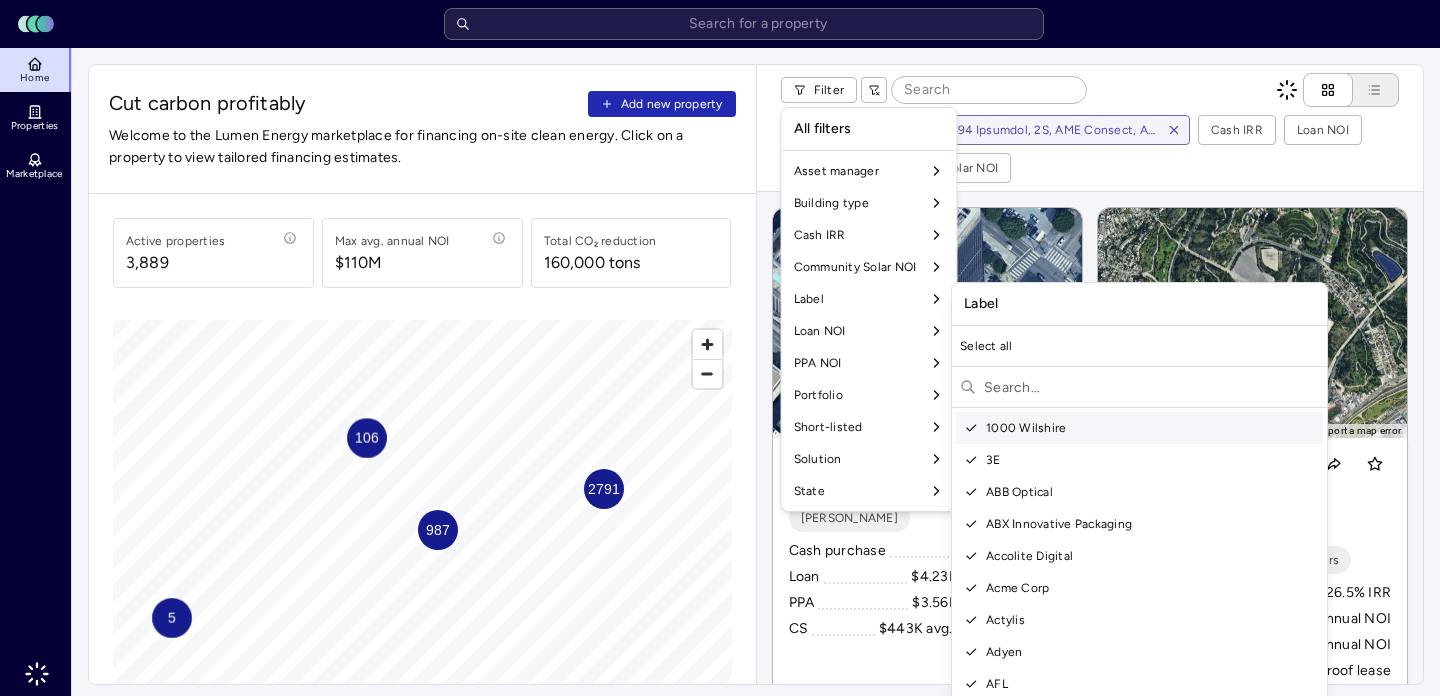 scroll, scrollTop: 155, scrollLeft: 0, axis: vertical 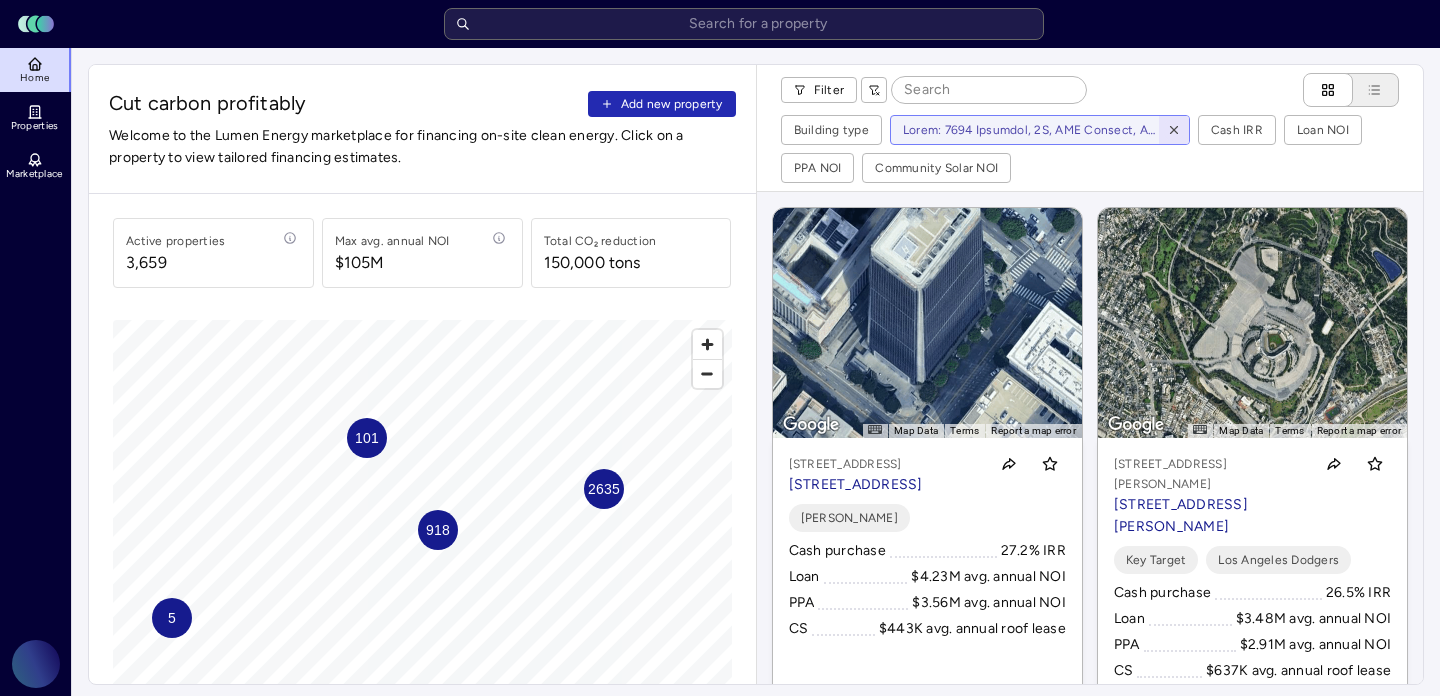 click 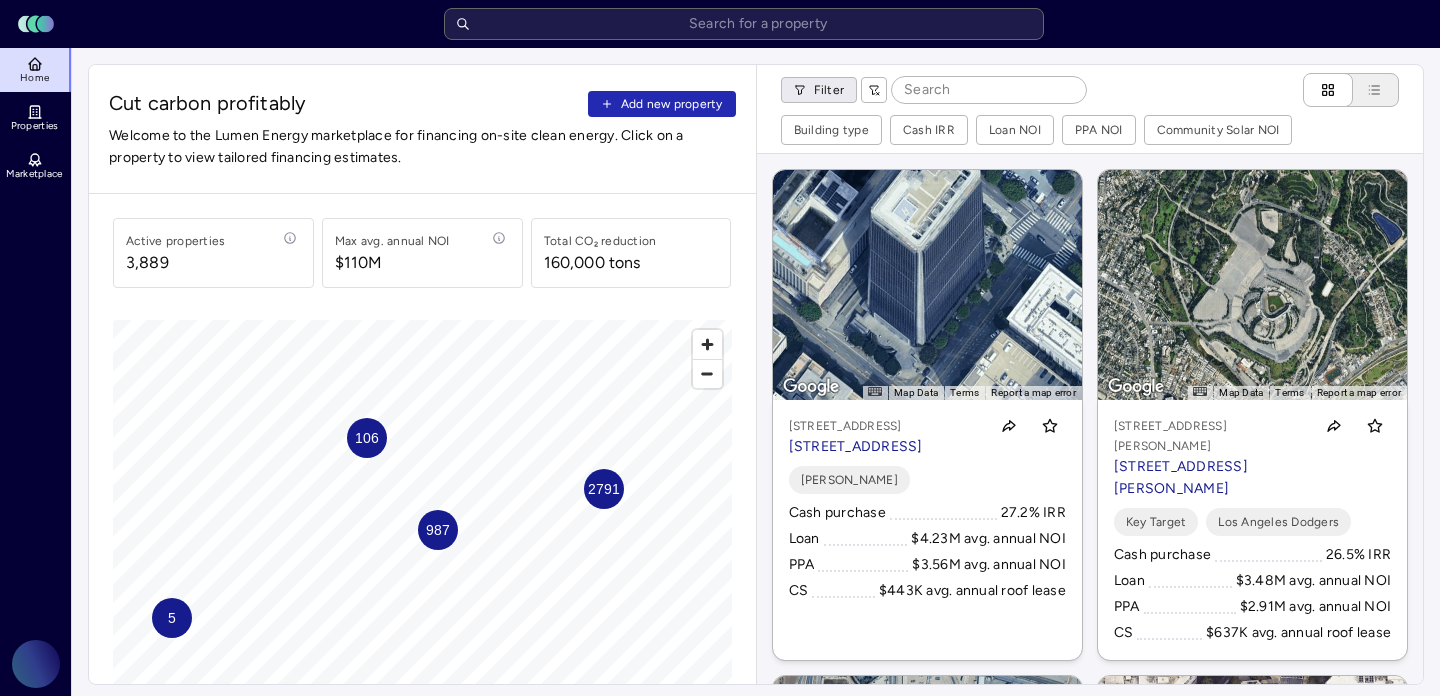 click on "Toggle Sidebar Lumen Energy Logo Home Properties Marketplace Gravity Climate Carina Massana Cut carbon profitably Add new property Welcome to the Lumen Energy marketplace for financing on-site clean energy. Click on a property to view tailored financing estimates. Active properties 3,889 Max avg. annual NOI $110M Total CO₂ reduction 160,000 tons 2791 987 106 5 © Mapbox   © OpenStreetMap   Improve this map Filter Building type Cash IRR Loan NOI PPA NOI Community Solar NOI ← Move left → Move right ↑ Move up ↓ Move down + Zoom in - Zoom out Home Jump left by 75% End Jump right by 75% Page Up Jump up by 75% Page Down Jump down by 75% To activate drag with keyboard, press Alt + Enter. Once in keyboard drag state, use the arrow keys to move the marker. To complete the drag, press the Enter key. To cancel, press Escape. Map Data Imagery ©2025 Airbus, Maxar Technologies Imagery ©2025 Airbus, Maxar Technologies 20 m  Click to toggle between metric and imperial units Terms Report a map error CS" at bounding box center [720, 851] 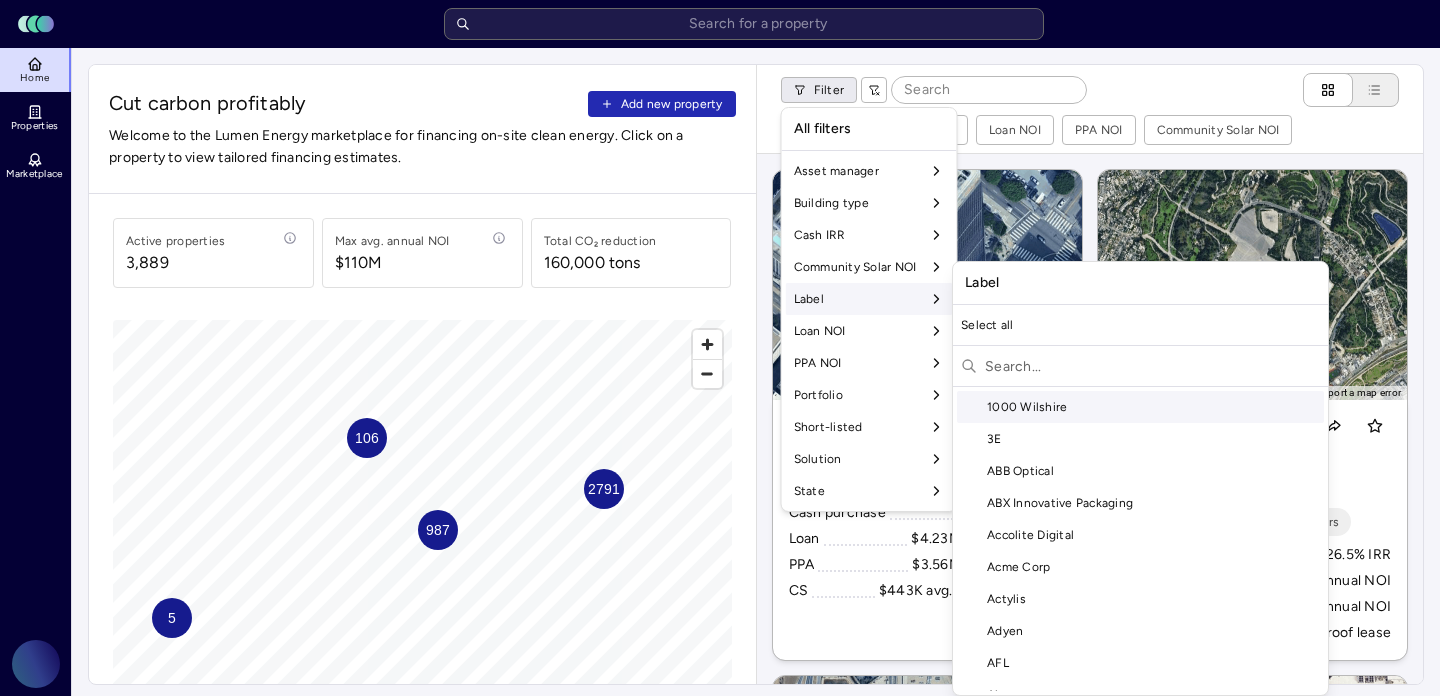 click at bounding box center (1152, 366) 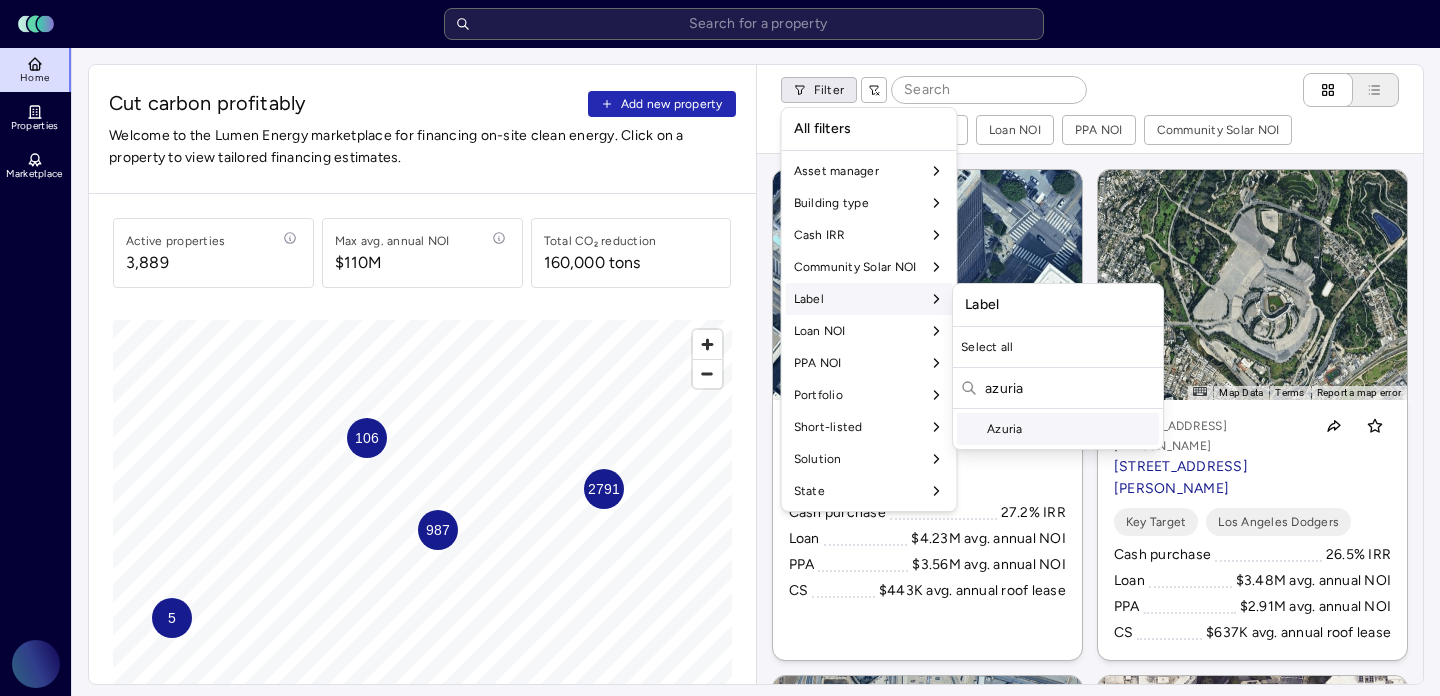type on "azuria" 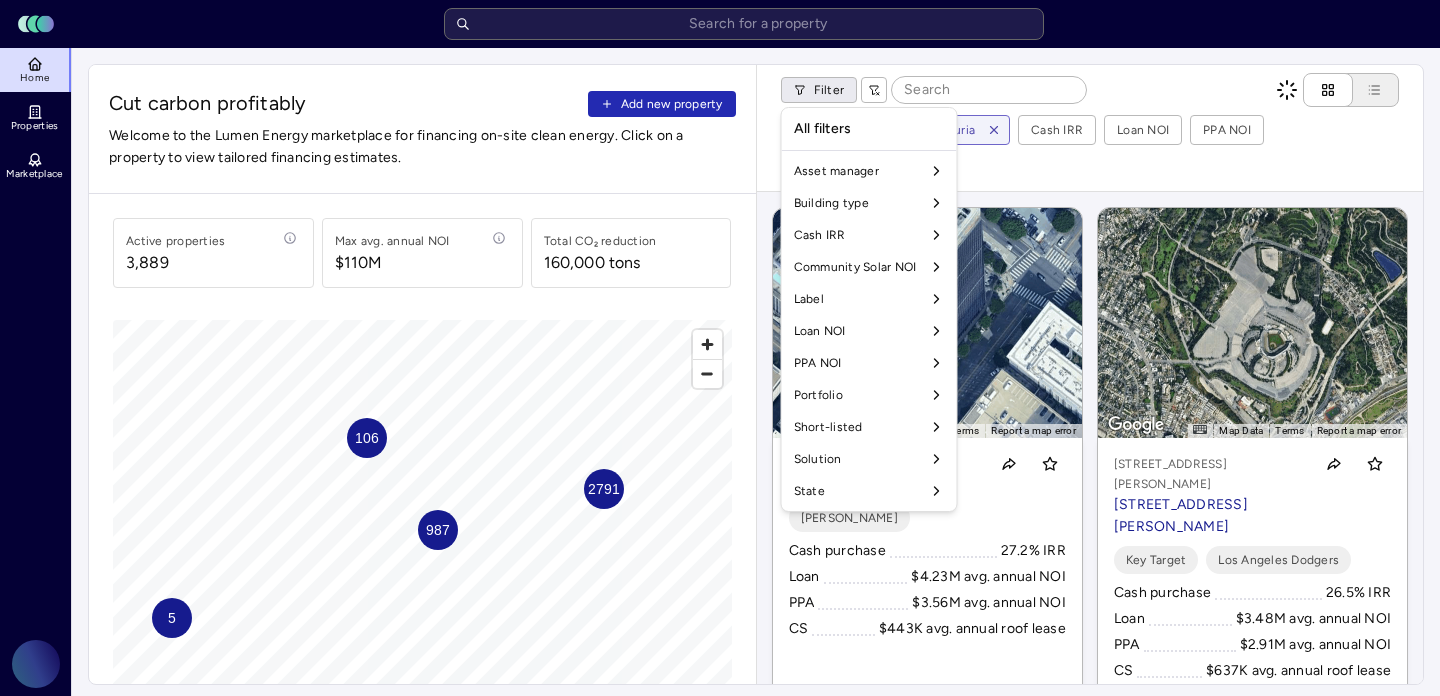 click on "Toggle Sidebar Lumen Energy Logo Home Properties Marketplace Gravity Climate Carina Massana Cut carbon profitably Add new property Welcome to the Lumen Energy marketplace for financing on-site clean energy. Click on a property to view tailored financing estimates. Active properties 3,889 Max avg. annual NOI $110M Total CO₂ reduction 160,000 tons 2791 987 106 5 © Mapbox   © OpenStreetMap   Improve this map Filter Building type Label: Azuria Cash IRR Loan NOI PPA NOI Community Solar NOI ← Move left → Move right ↑ Move up ↓ Move down + Zoom in - Zoom out Home Jump left by 75% End Jump right by 75% Page Up Jump up by 75% Page Down Jump down by 75% To activate drag with keyboard, press Alt + Enter. Once in keyboard drag state, use the arrow keys to move the marker. To complete the drag, press the Enter key. To cancel, press Escape. Map Data Imagery ©2025 Airbus, Maxar Technologies Imagery ©2025 Airbus, Maxar Technologies 20 m  Click to toggle between metric and imperial units Terms Loan CS" at bounding box center [720, 851] 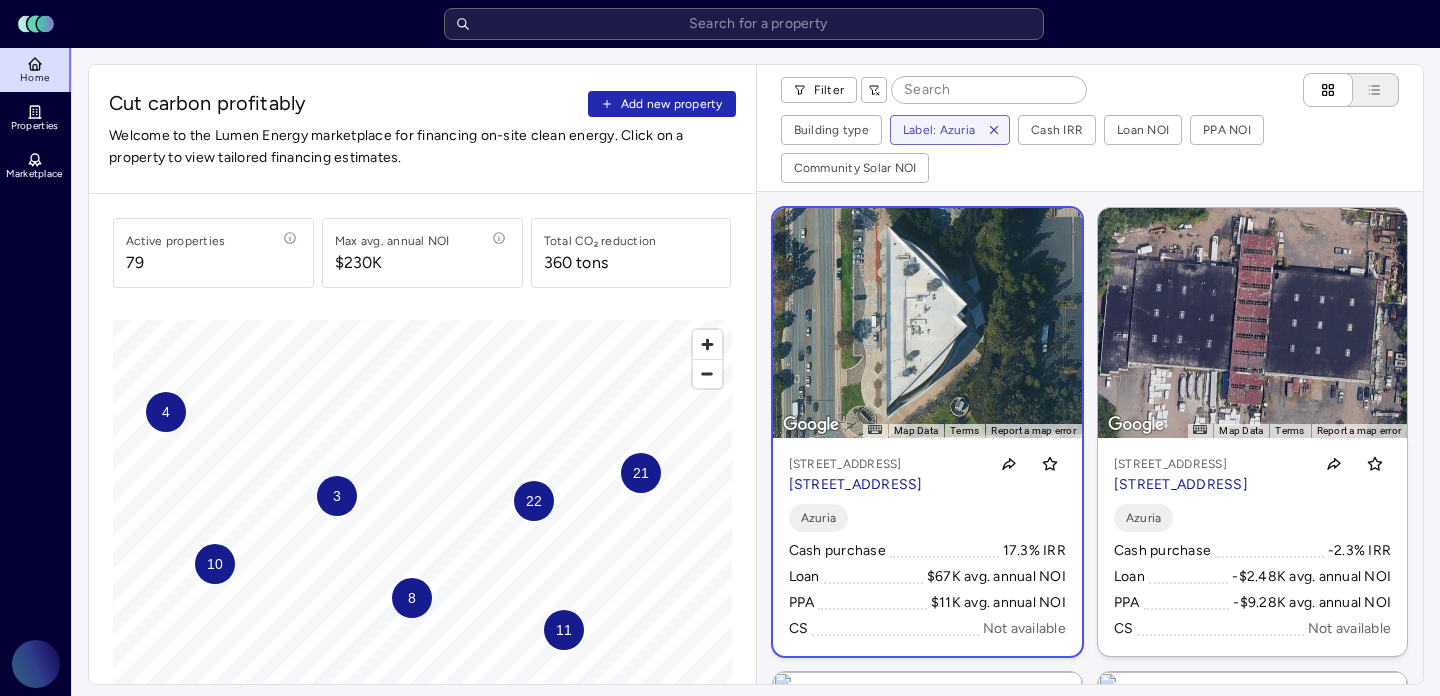 click on "← Move left → Move right ↑ Move up ↓ Move down + Zoom in - Zoom out Home Jump left by 75% End Jump right by 75% Page Up Jump up by 75% Page Down Jump down by 75% To activate drag with keyboard, press Alt + Enter. Once in keyboard drag state, use the arrow keys to move the marker. To complete the drag, press the Enter key. To cancel, press Escape. Map Data Imagery ©2025 Airbus, Maxar Technologies, Vexcel Imaging US, Inc. Imagery ©2025 Airbus, Maxar Technologies, Vexcel Imaging US, Inc. 20 m  Click to toggle between metric and imperial units Terms Report a map error 9444 Balboa Ave, San Diego, CA 92123 9444 Balboa Ave, San Diego, CA 92123 Azuria Cash purchase 17.3% IRR Loan $67K avg. annual NOI PPA $11K avg. annual NOI CS Not available" at bounding box center [927, 432] 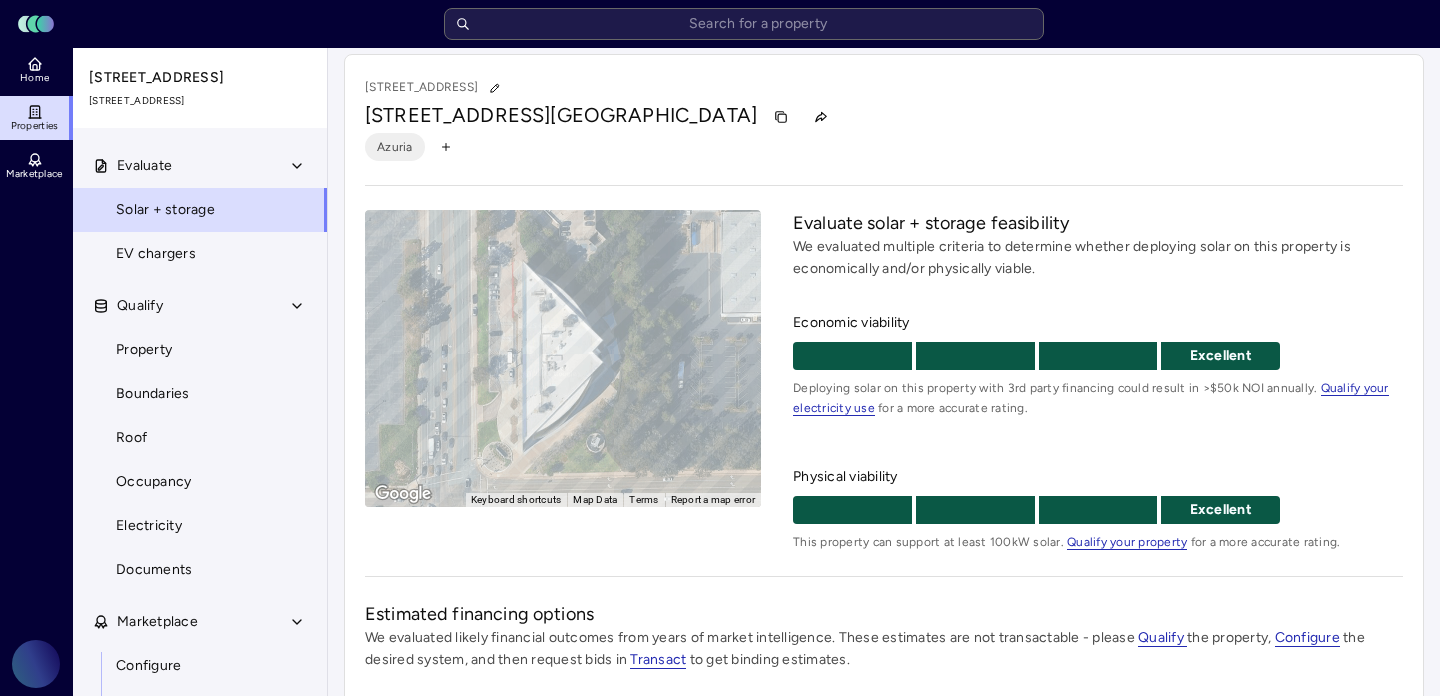 scroll, scrollTop: 0, scrollLeft: 0, axis: both 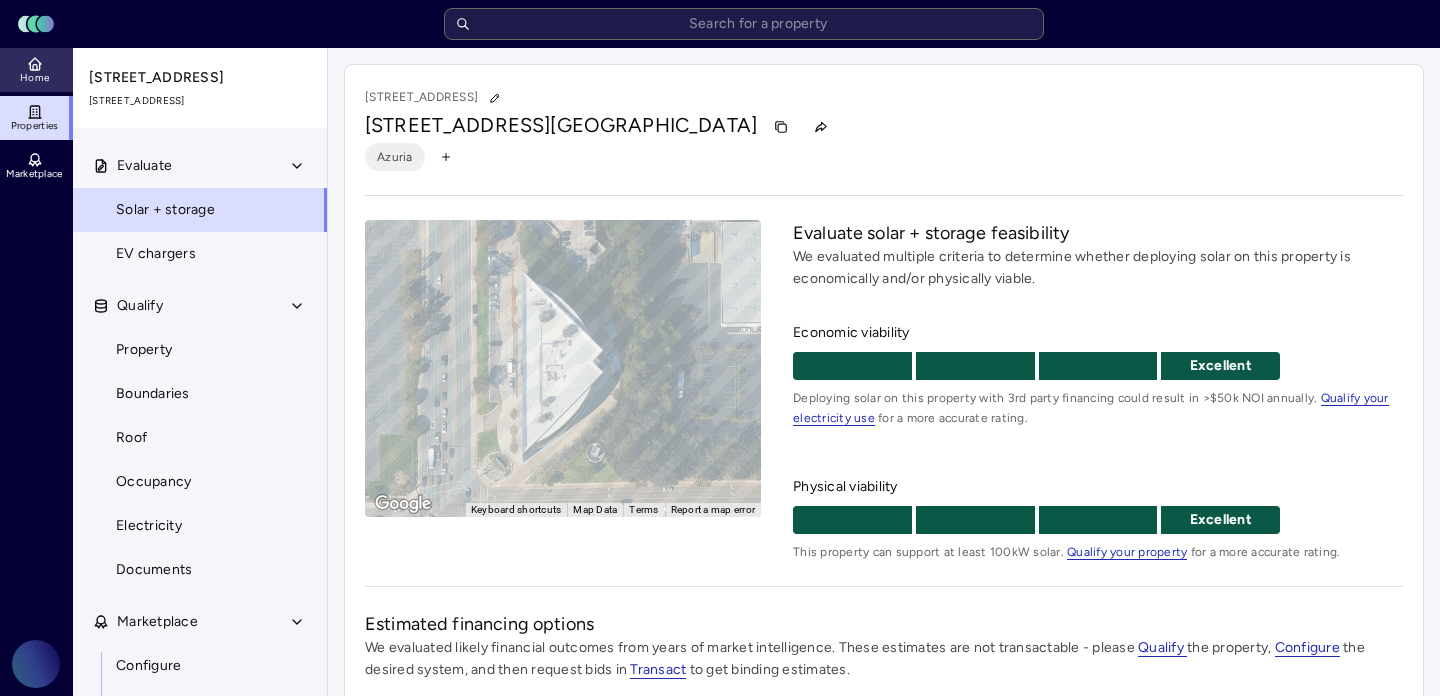 click on "Home" at bounding box center (34, 78) 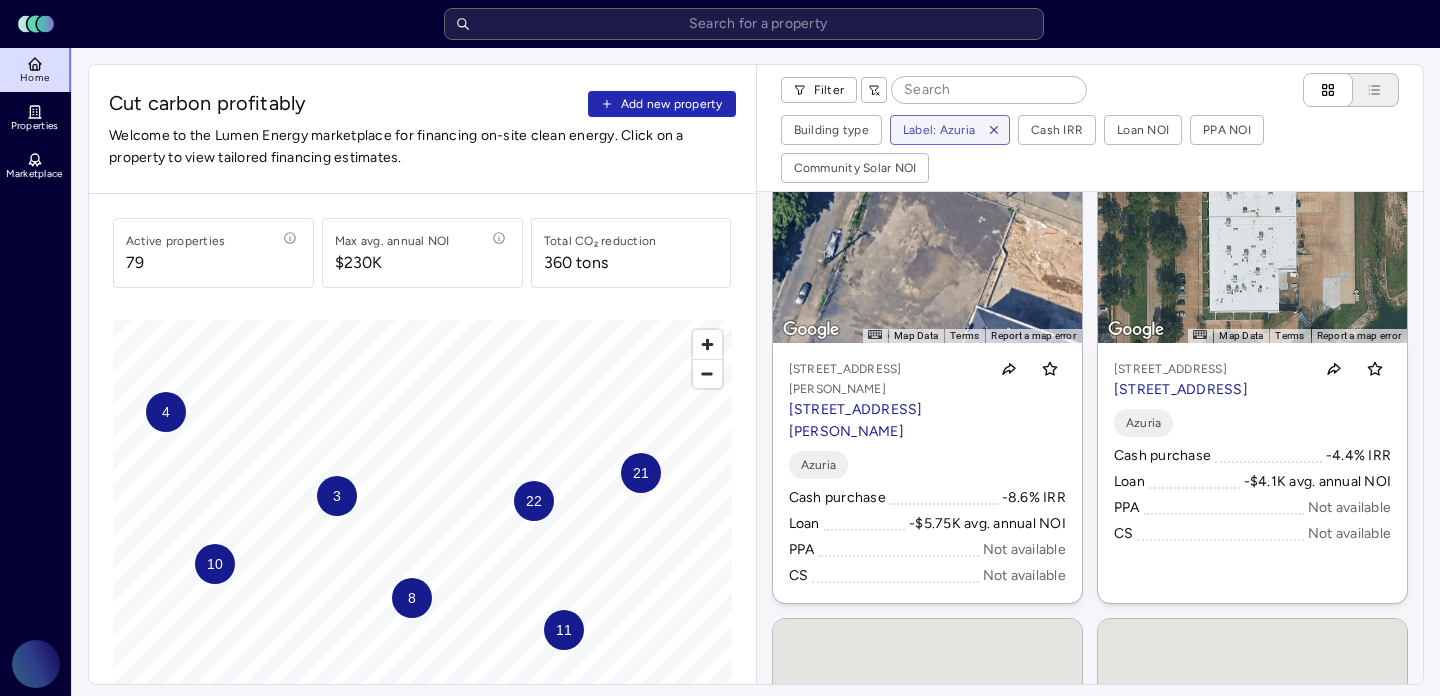 scroll, scrollTop: 1067, scrollLeft: 0, axis: vertical 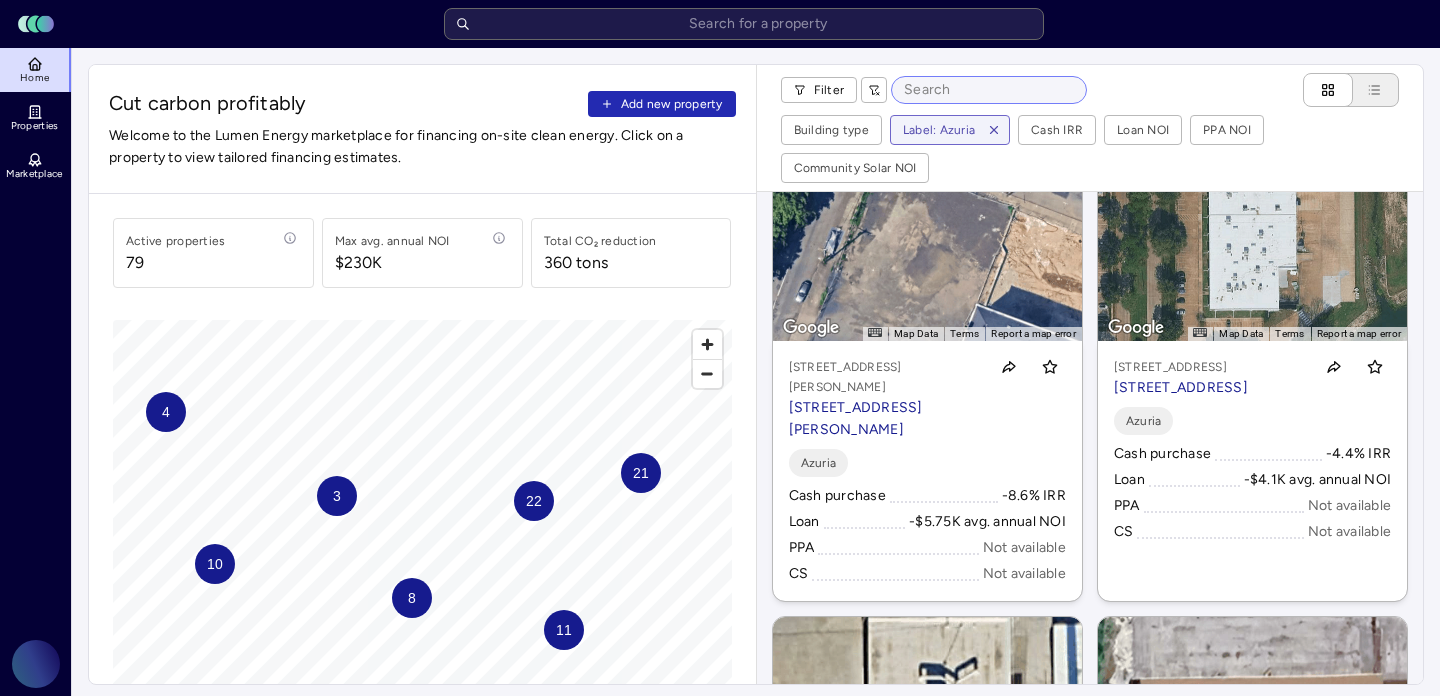 click at bounding box center [989, 90] 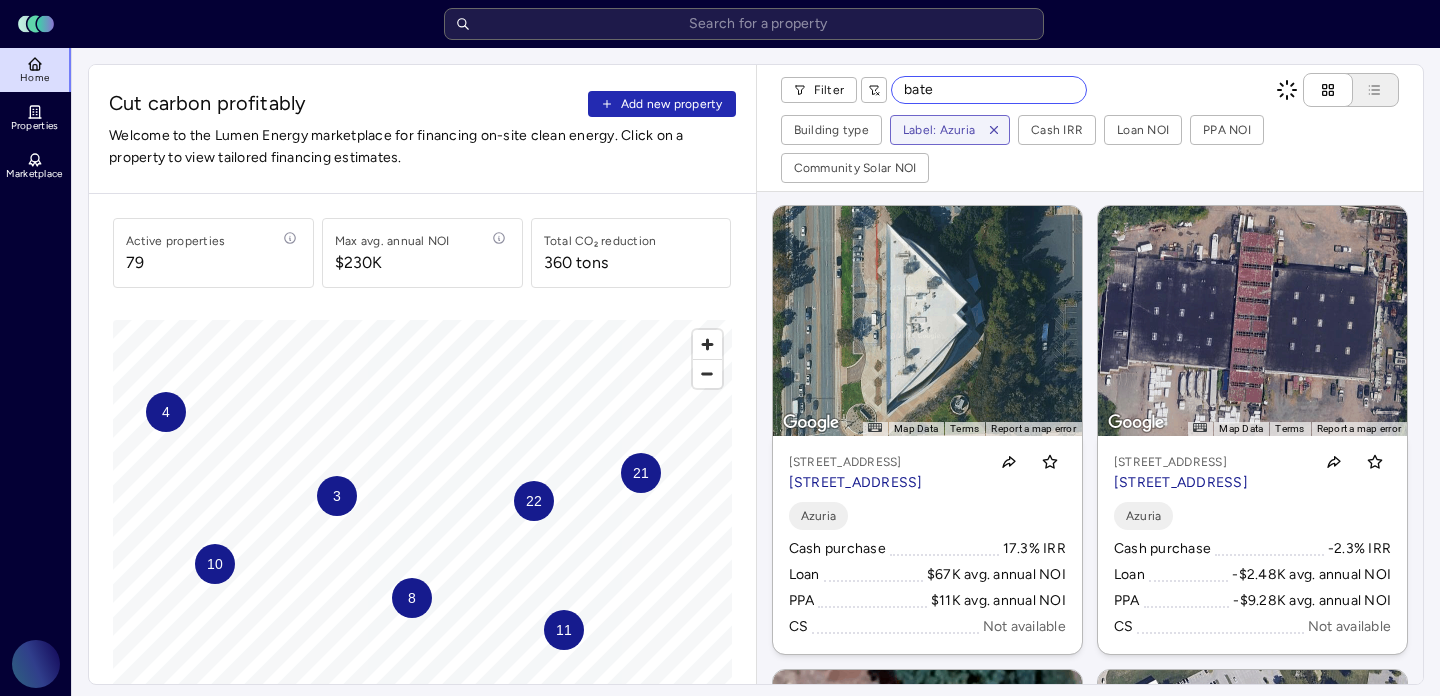 scroll, scrollTop: 0, scrollLeft: 0, axis: both 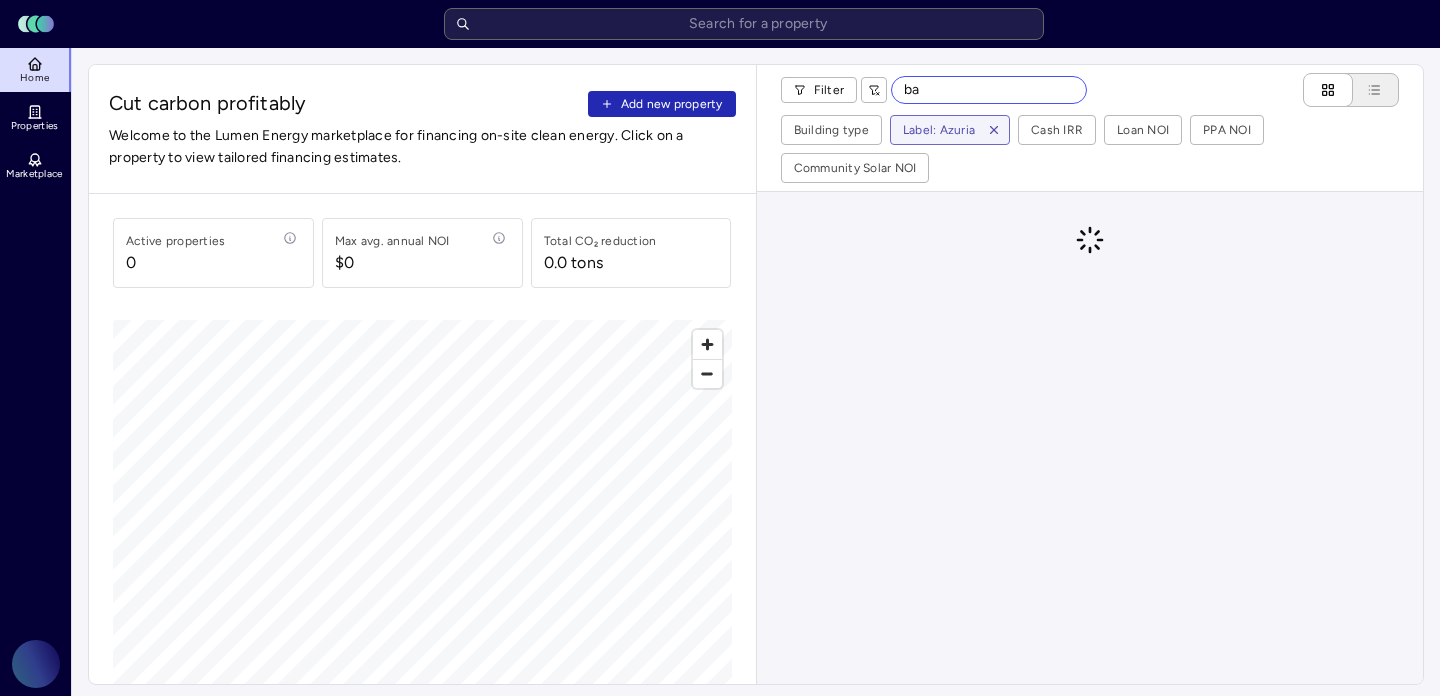 type on "b" 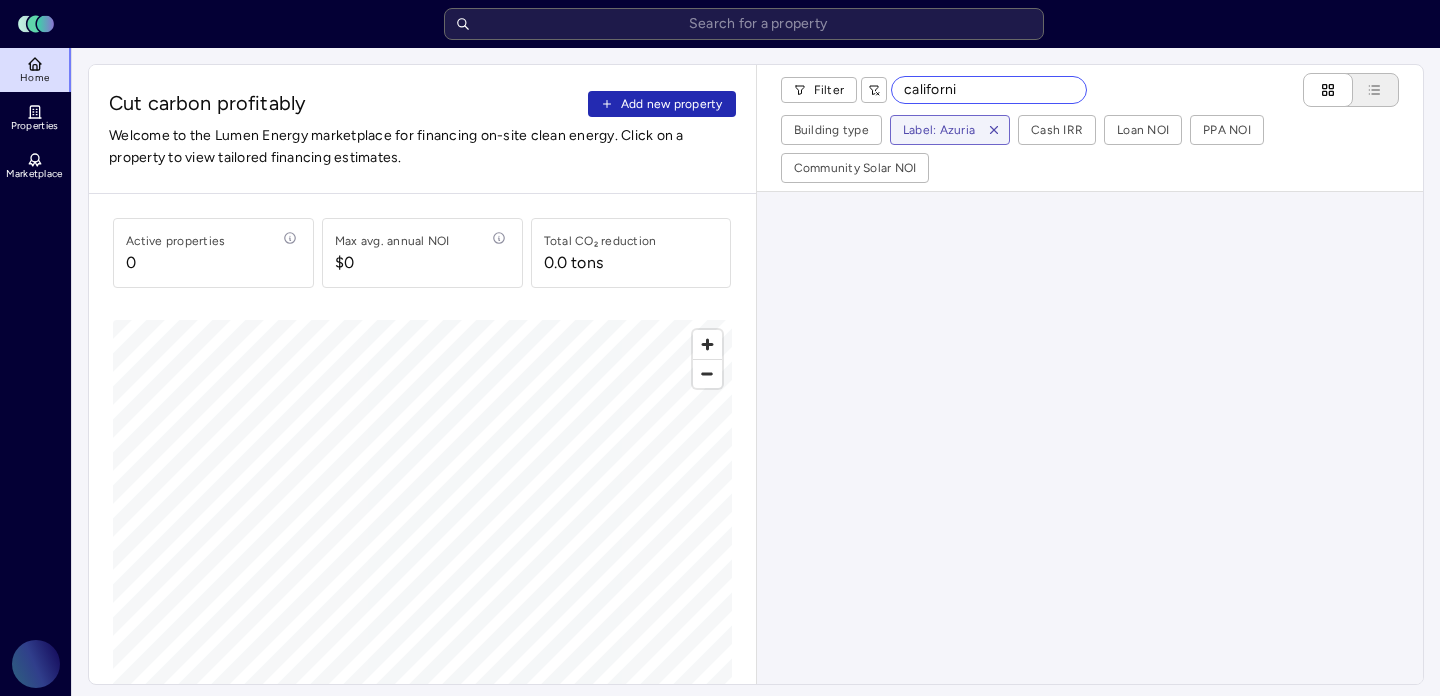 type on "california" 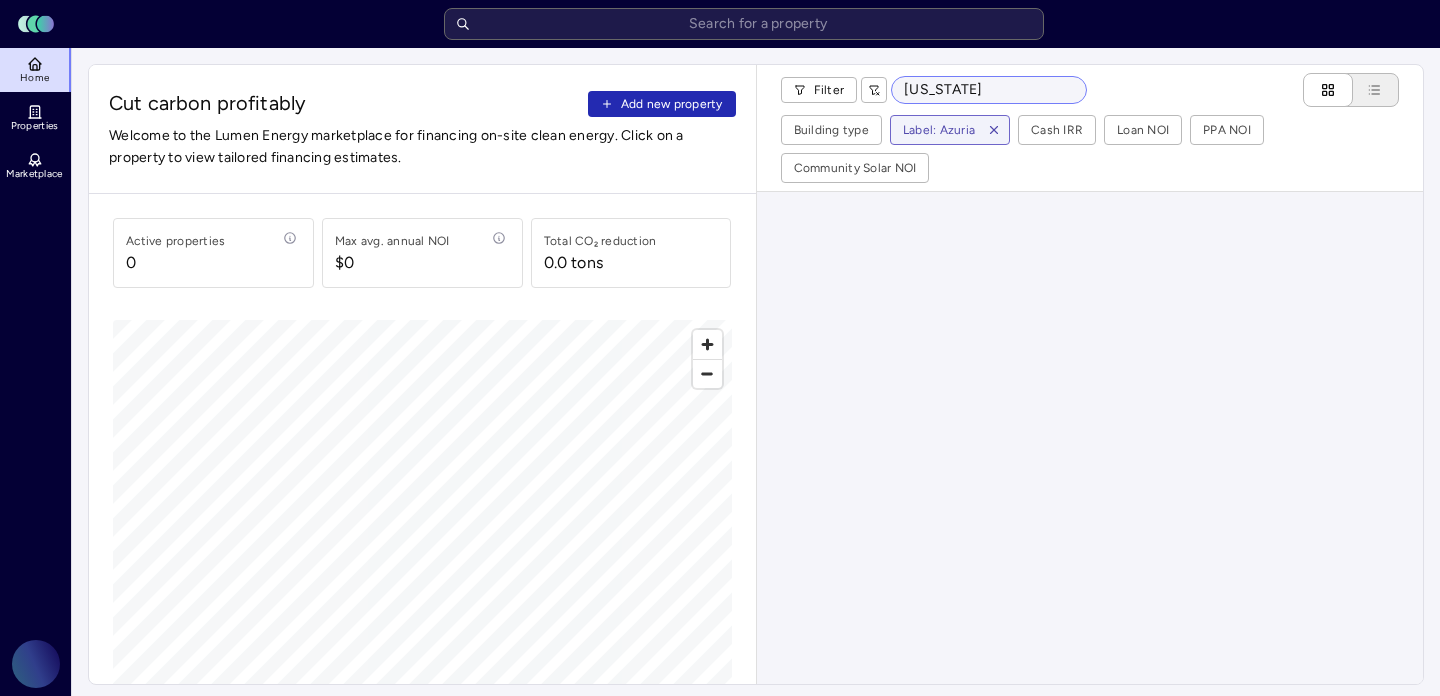 drag, startPoint x: 963, startPoint y: 87, endPoint x: 901, endPoint y: 87, distance: 62 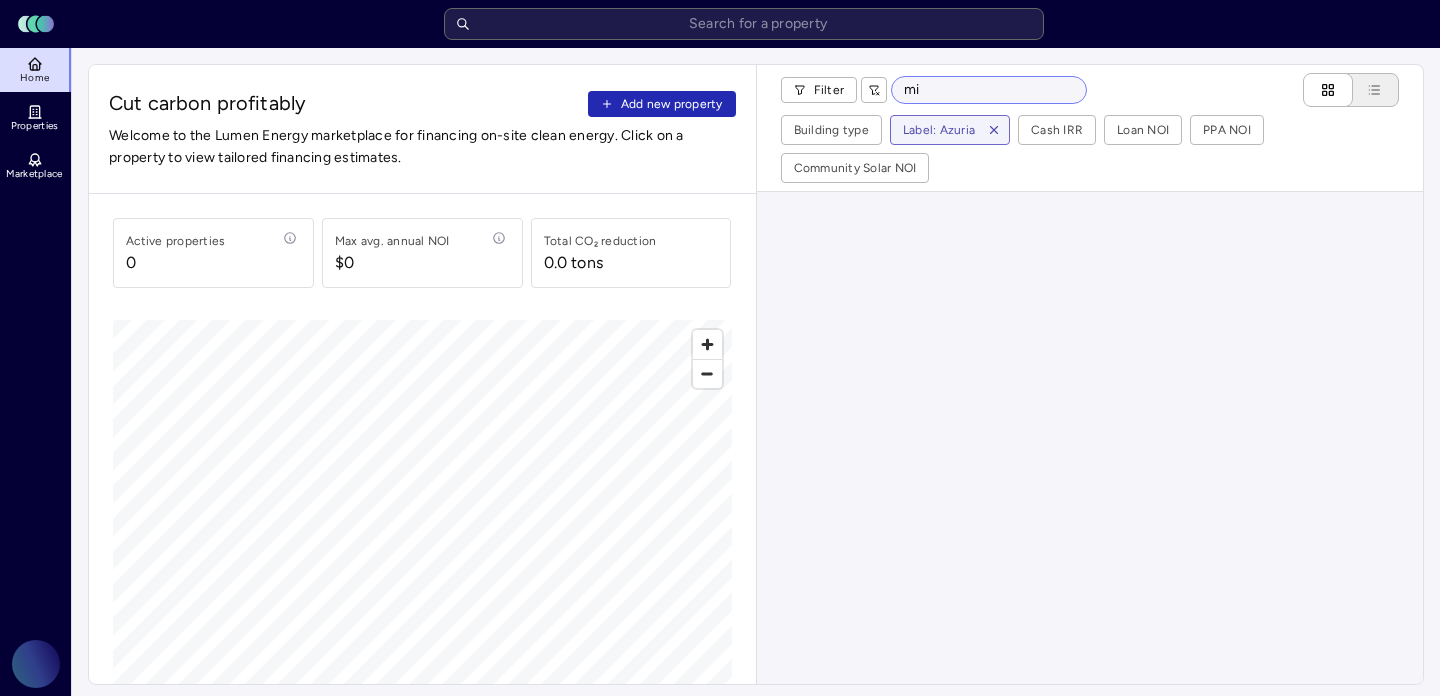 type on "m" 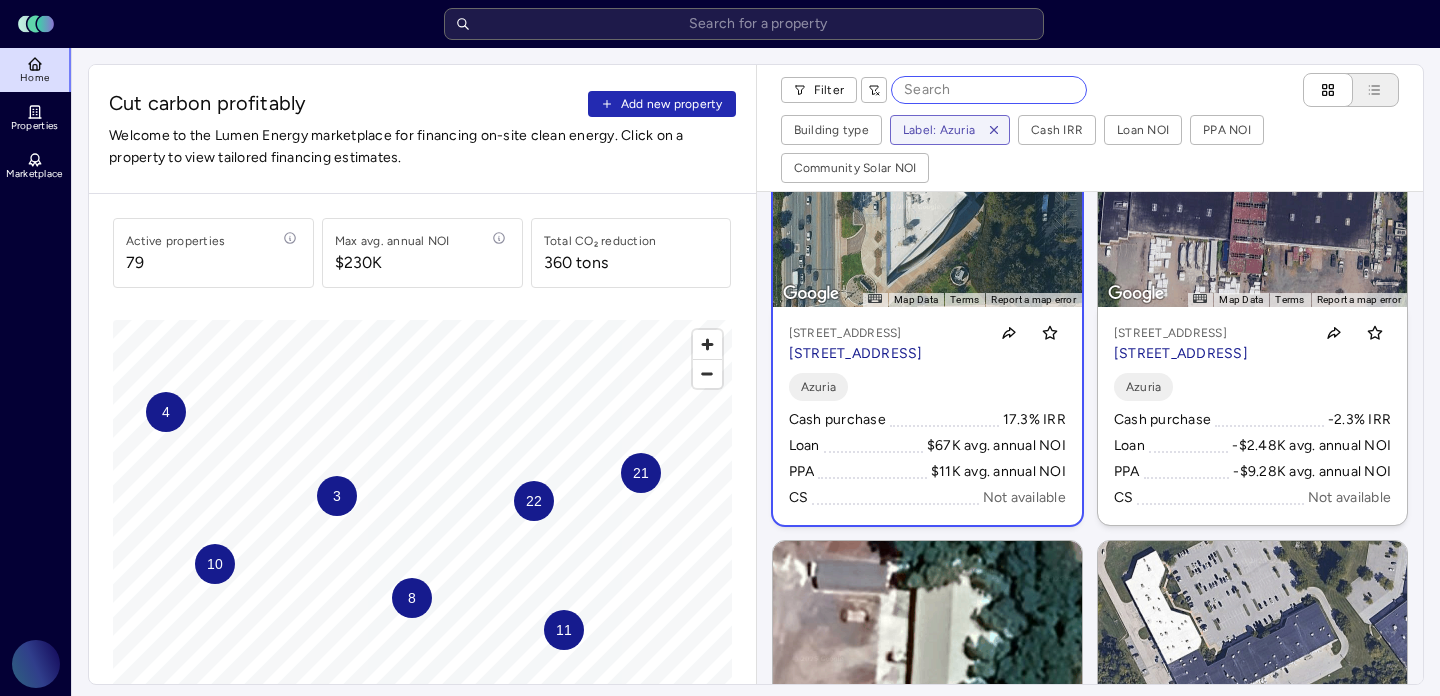 scroll, scrollTop: 132, scrollLeft: 0, axis: vertical 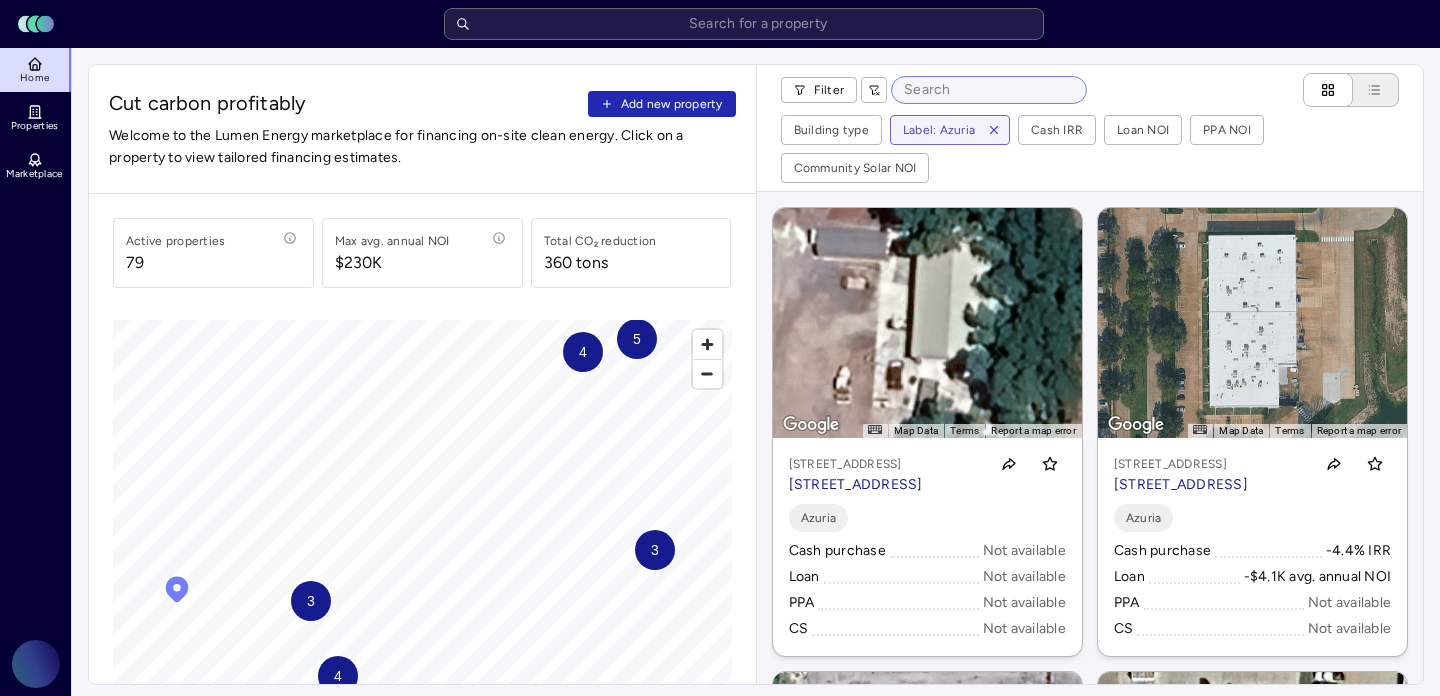 click at bounding box center [989, 90] 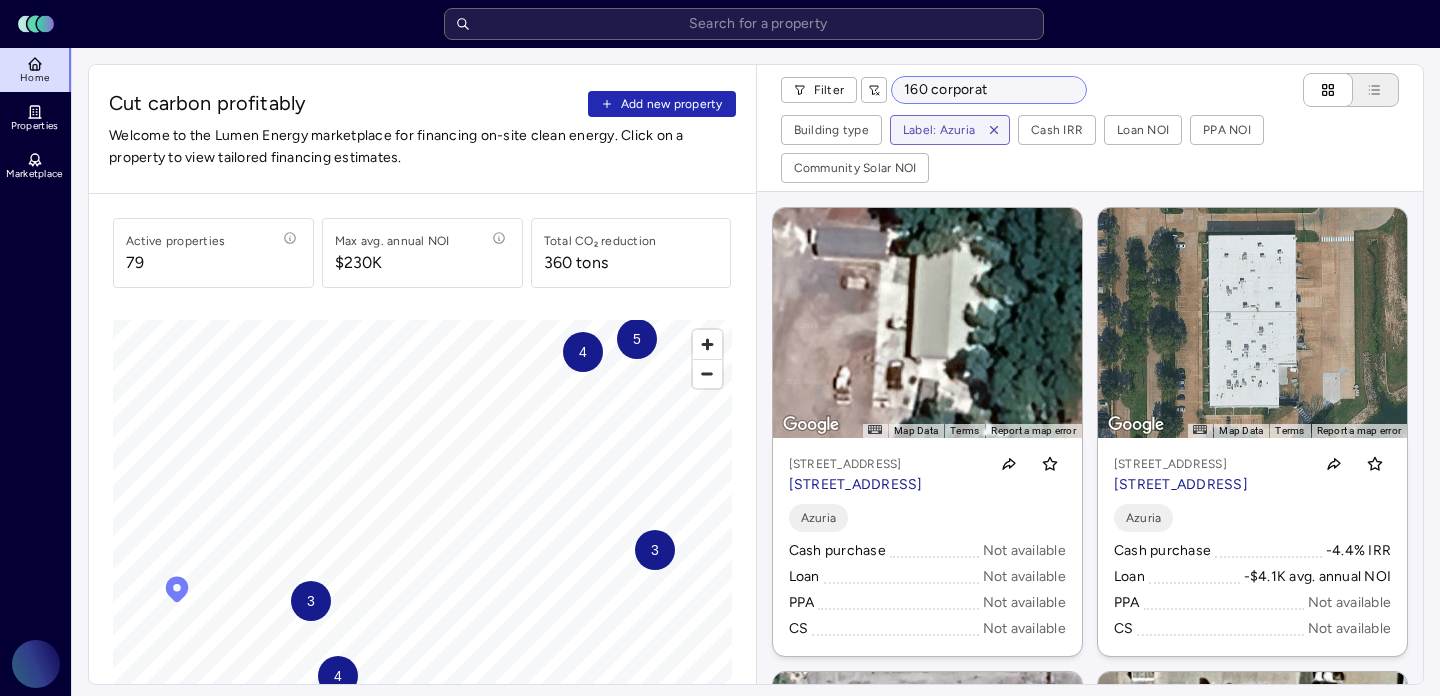 type on "160 corporate" 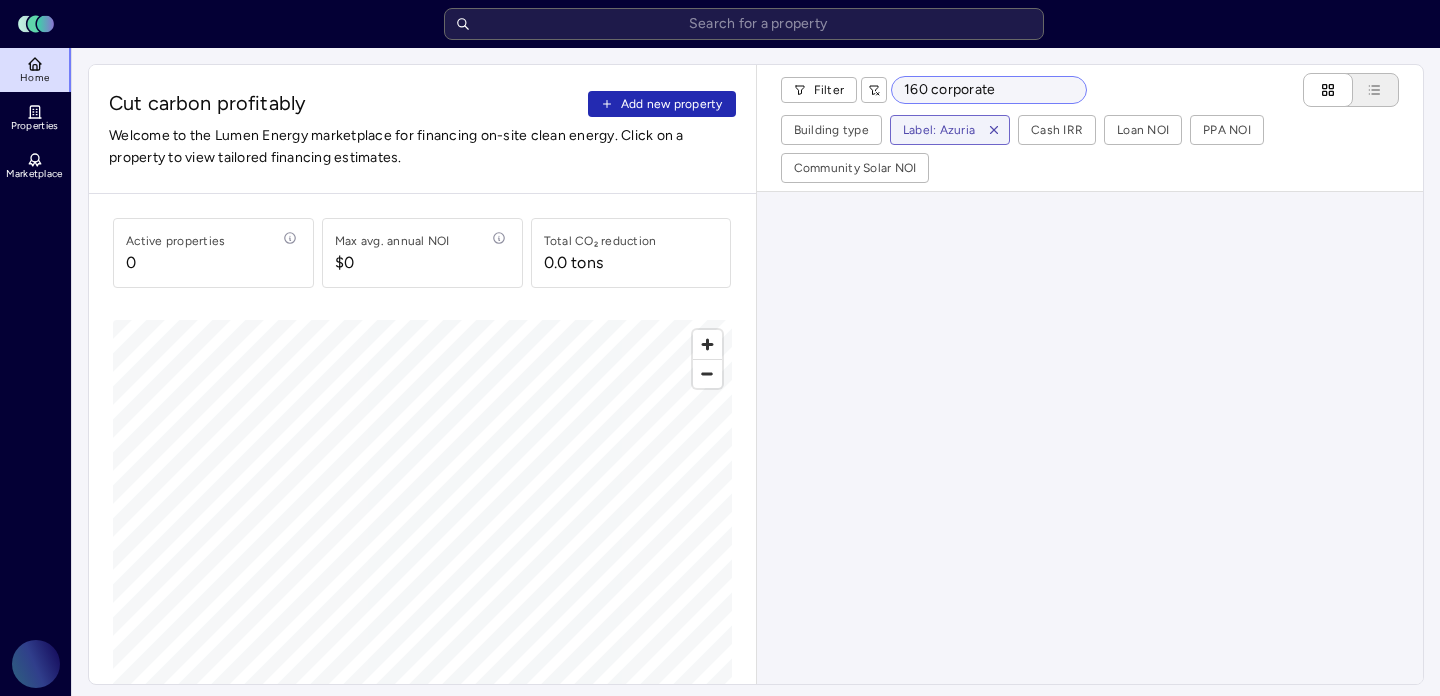 drag, startPoint x: 1001, startPoint y: 89, endPoint x: 901, endPoint y: 82, distance: 100.2447 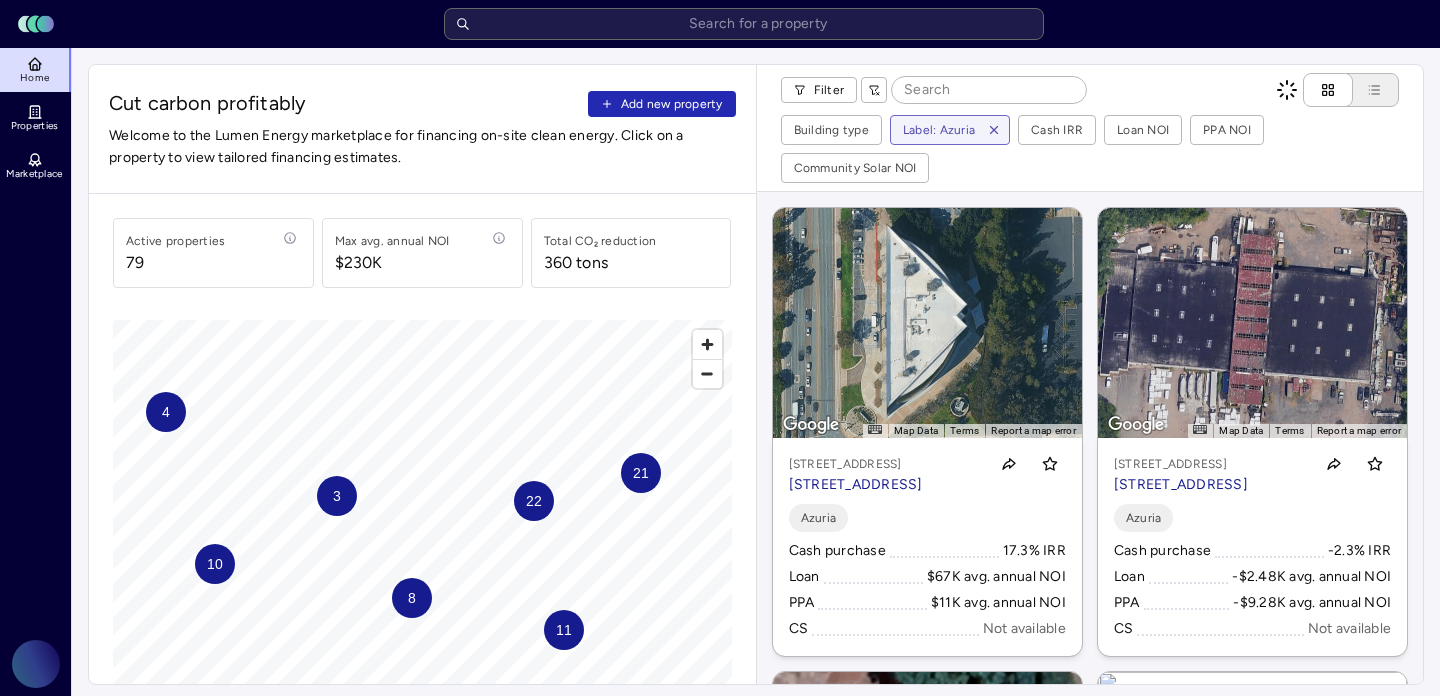 click on "Filter Building type Label: Azuria Cash IRR Loan NOI PPA NOI Community Solar NOI" at bounding box center [1090, 128] 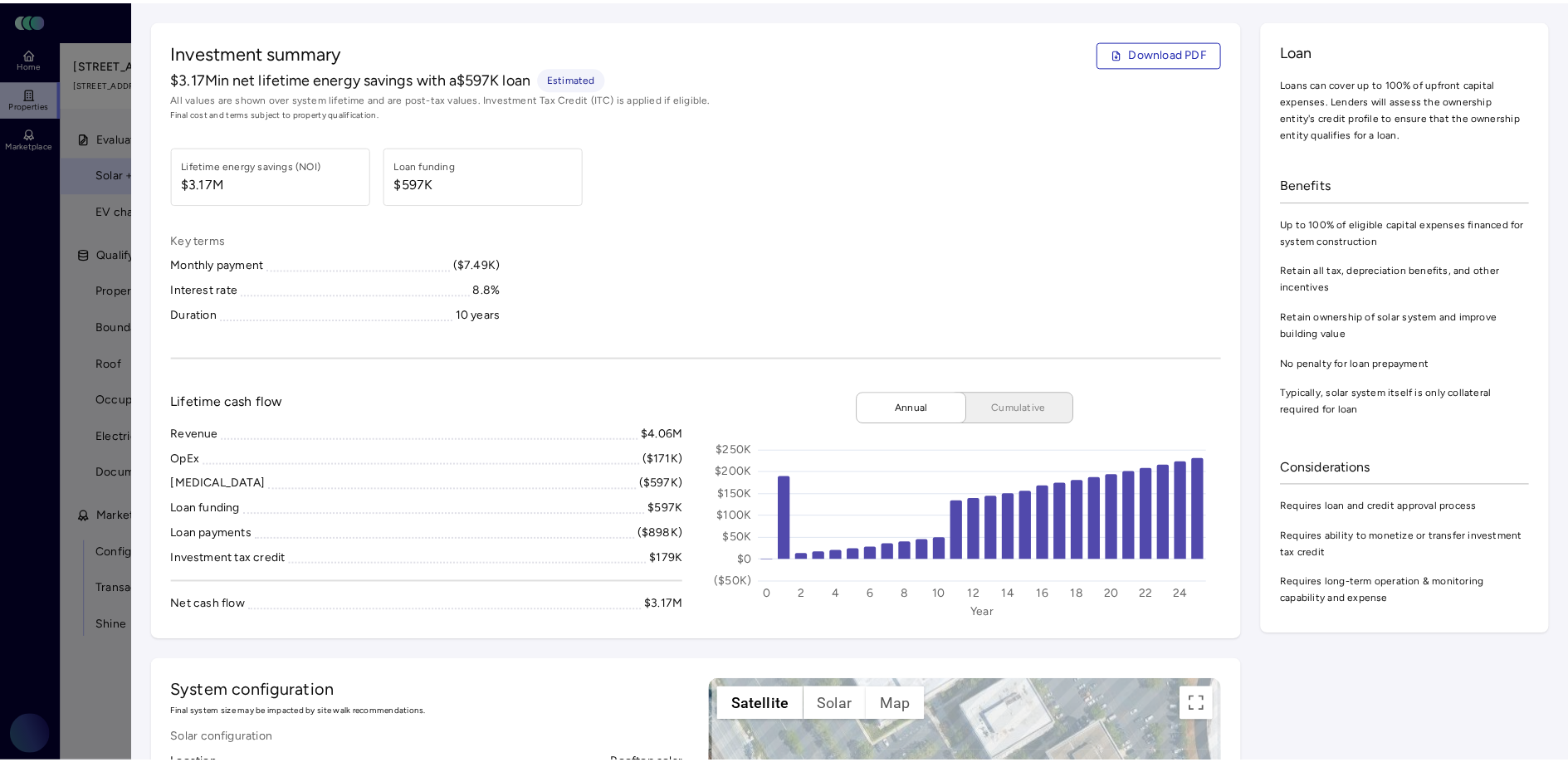 scroll, scrollTop: 247, scrollLeft: 0, axis: vertical 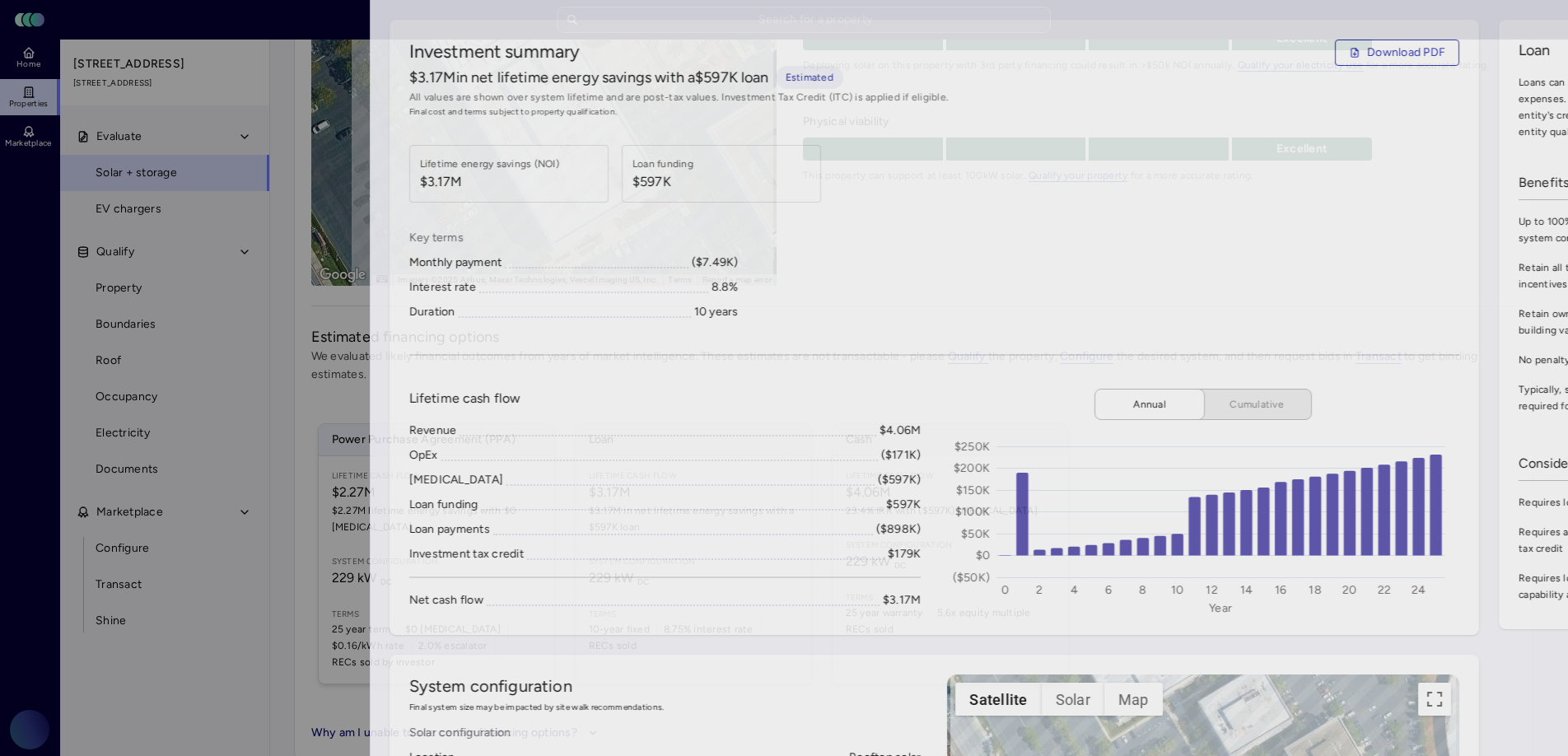 click at bounding box center (784, 378) 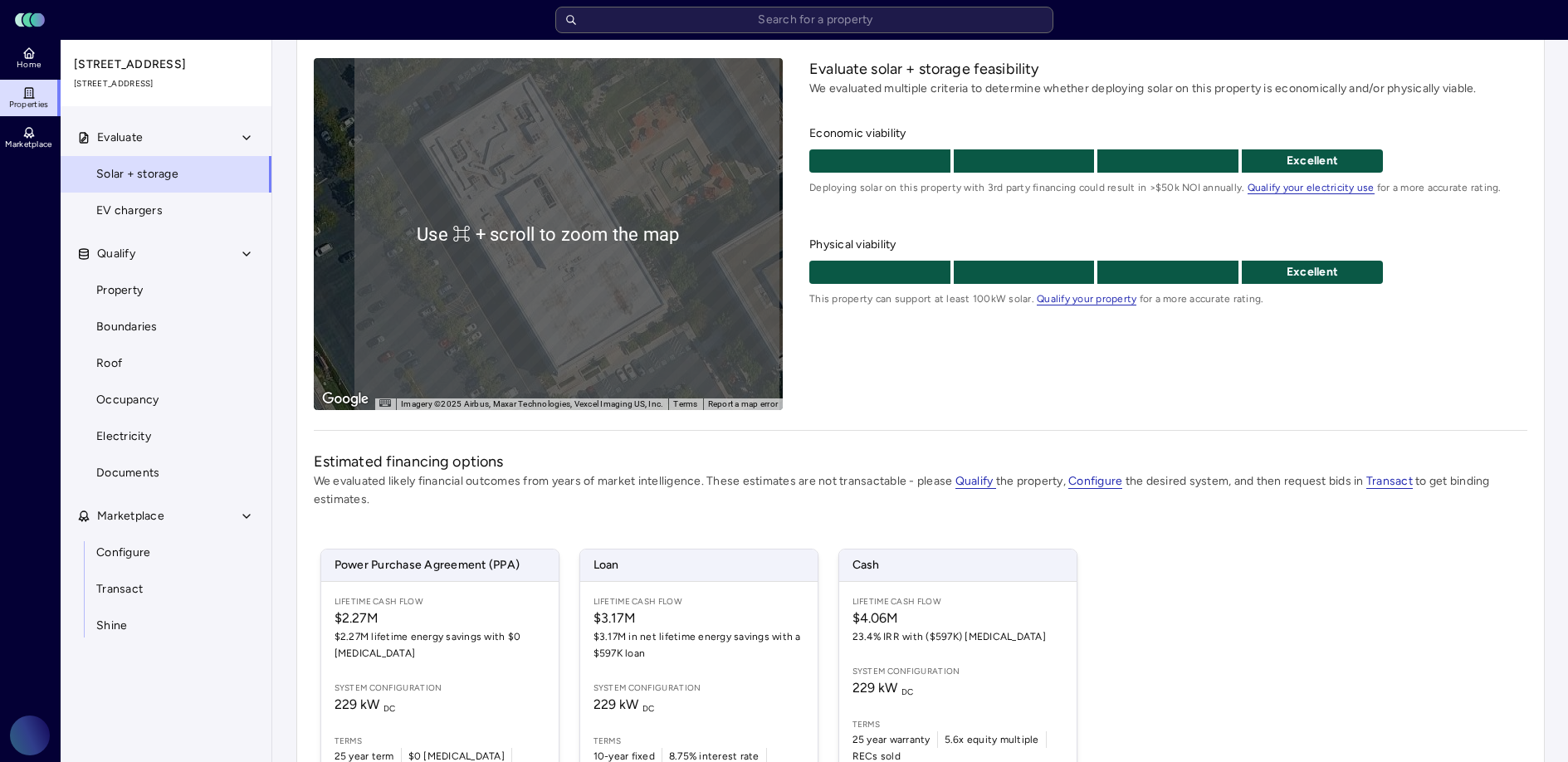 scroll, scrollTop: 0, scrollLeft: 0, axis: both 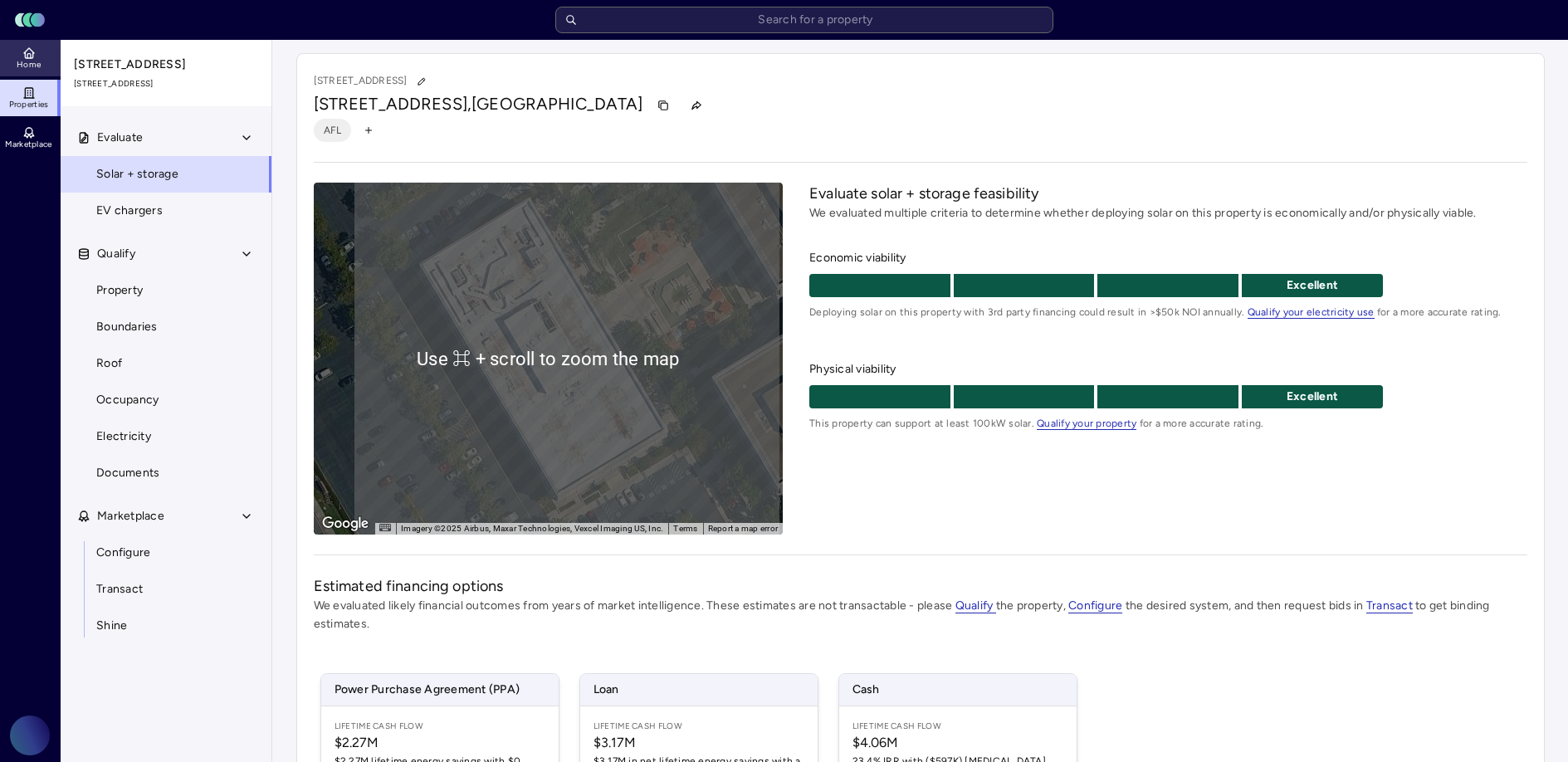click on "Home" at bounding box center [28, 65] 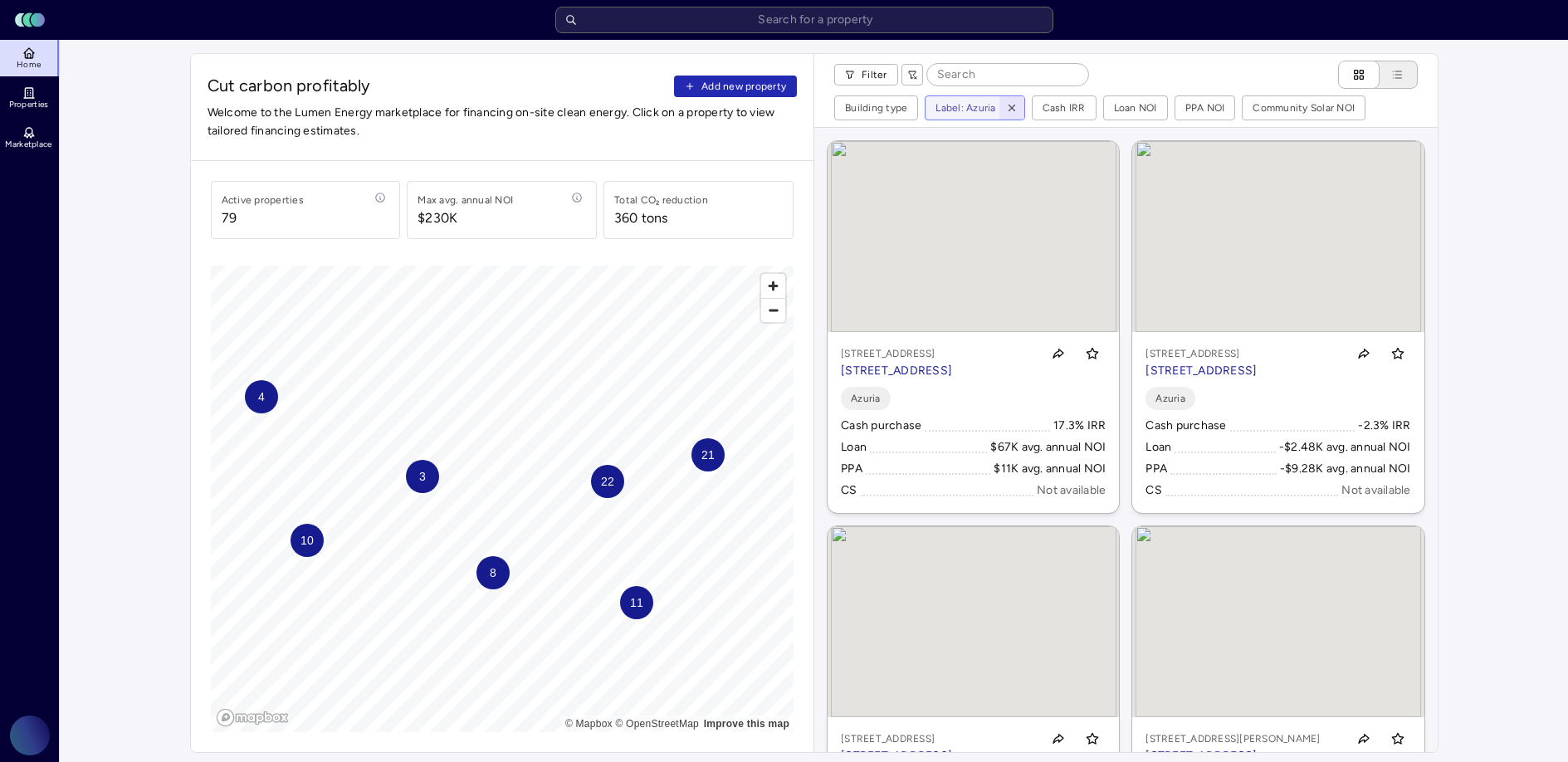 click 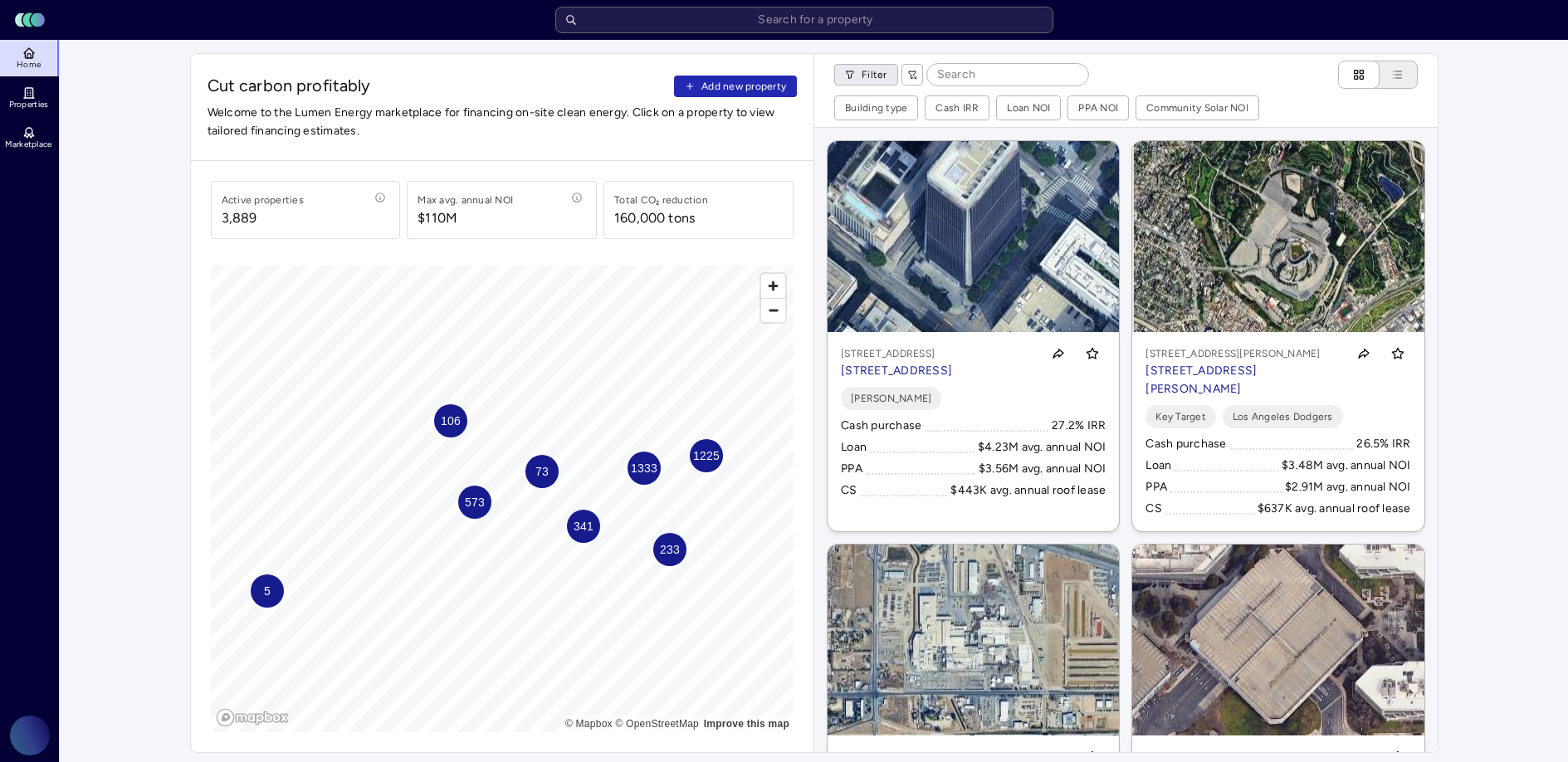click on "Toggle Sidebar Lumen Energy Logo Home Properties Marketplace Gravity Climate [PERSON_NAME] Cut carbon profitably Add new property Welcome to the Lumen Energy marketplace for financing on-site clean energy. Click on a property to view tailored financing estimates. Active properties 3,889 Max avg. annual NOI $110M Total CO₂ reduction 160,000 tons 1225 341 1333 573 233 106 73 5 © Mapbox   © OpenStreetMap   Improve this map Filter Building type Cash IRR Loan NOI PPA NOI Community Solar NOI To activate drag with keyboard, press Alt + Enter. Once in keyboard drag state, use the arrow keys to move the marker. To complete the drag, press the Enter key. To cancel, press Escape. [STREET_ADDRESS] [STREET_ADDRESS] [PERSON_NAME] Cash purchase 27.2% IRR Loan $4.23M avg. annual NOI PPA $3.56M avg. annual NOI CS $443K avg. annual roof lease [STREET_ADDRESS][PERSON_NAME] [STREET_ADDRESS][PERSON_NAME] Key Target Los Angeles Dodgers Loan CS" at bounding box center (784, 799) 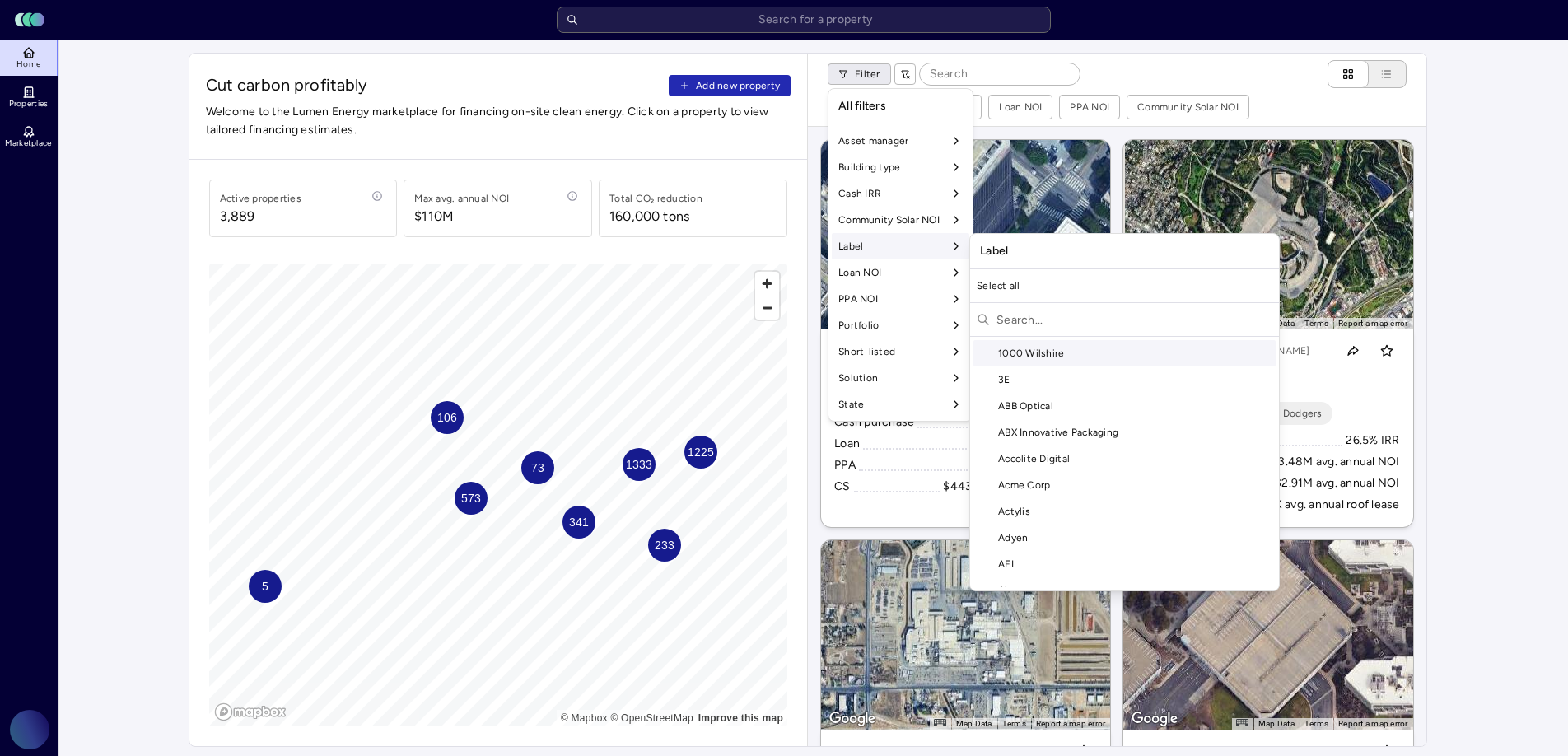 click at bounding box center (1134, 320) 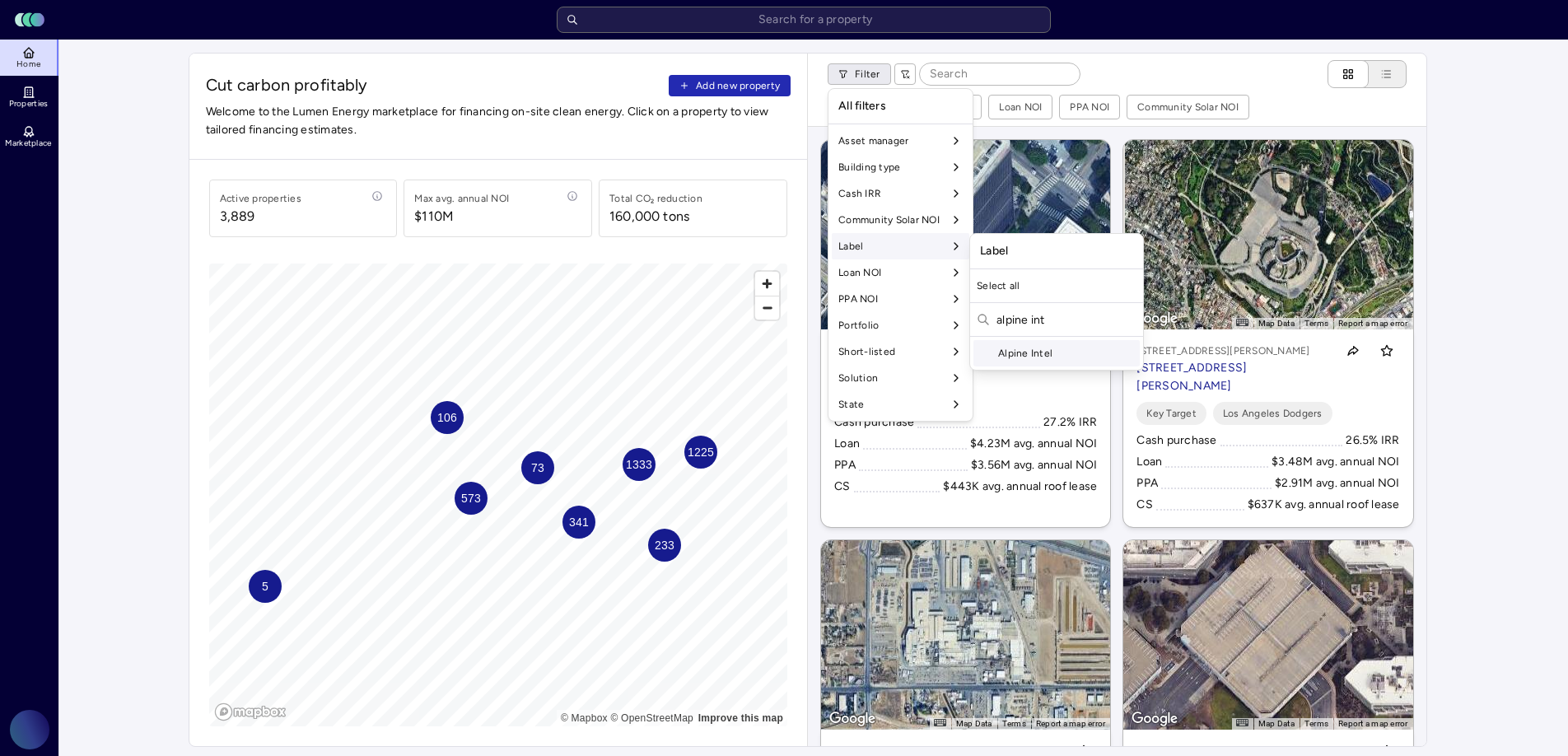 type on "alpine int" 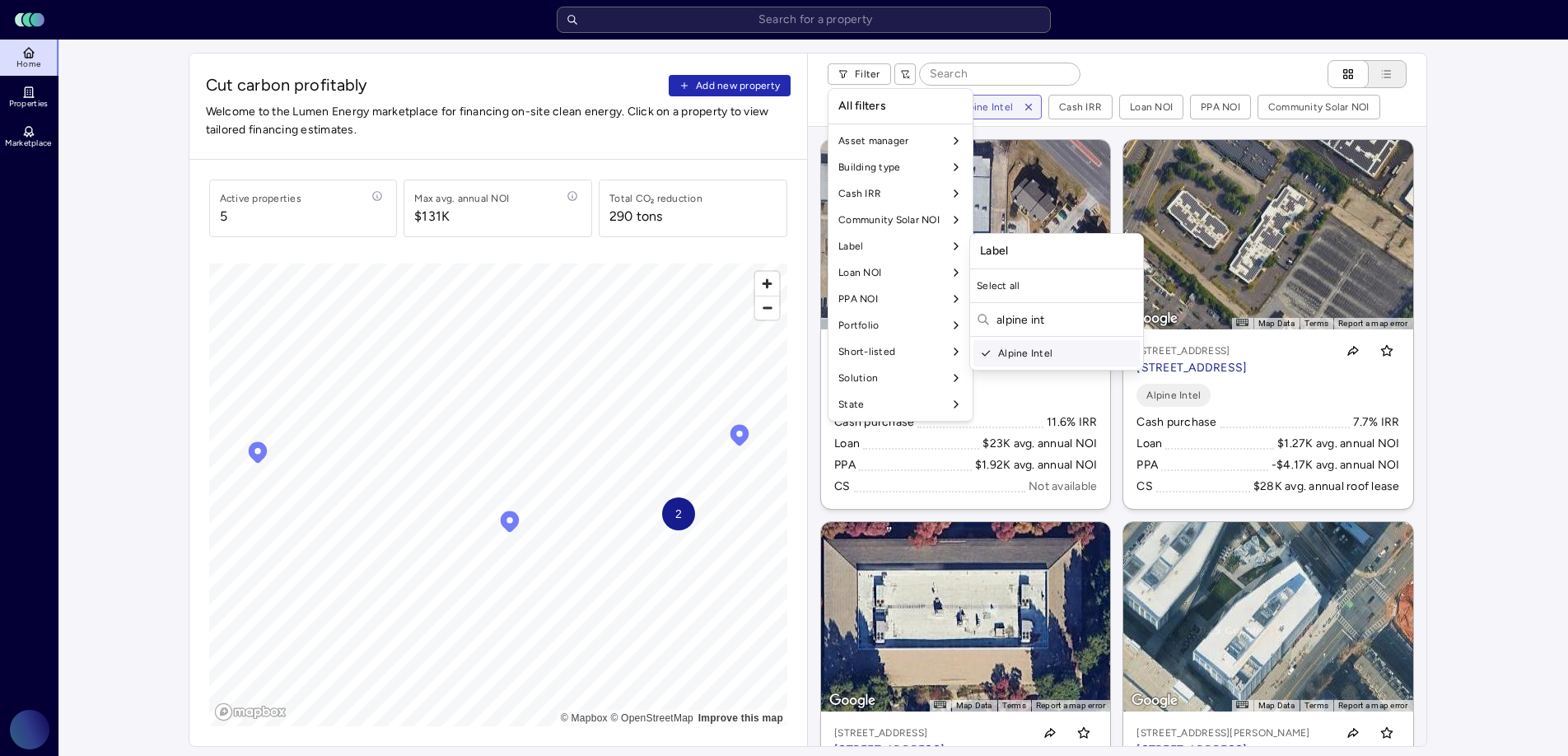 click on "Toggle Sidebar Lumen Energy Logo Home Properties Marketplace Gravity Climate [PERSON_NAME] Cut carbon profitably Add new property Welcome to the Lumen Energy marketplace for financing on-site clean energy. Click on a property to view tailored financing estimates. Active properties [STREET_ADDRESS] annual NOI $131K Total CO₂ reduction 290 tons 2 © Mapbox   © OpenStreetMap   Improve this map Filter Building type Label: Alpine Intel Cash IRR Loan NOI PPA NOI Community Solar NOI ← Move left → Move right ↑ Move up ↓ Move down + Zoom in - Zoom out Home Jump left by 75% End Jump right by 75% Page Up Jump up by 75% Page Down Jump down by 75% To activate drag with keyboard, press Alt + Enter. Once in keyboard drag state, use the arrow keys to move the marker. To complete the drag, press the Enter key. To cancel, press Escape. Map Data Imagery ©2025 Airbus, Maxar Technologies Imagery ©2025 Airbus, Maxar Technologies 20 m  Click to toggle between metric and imperial units Terms Report a map error PPA" at bounding box center [784, 792] 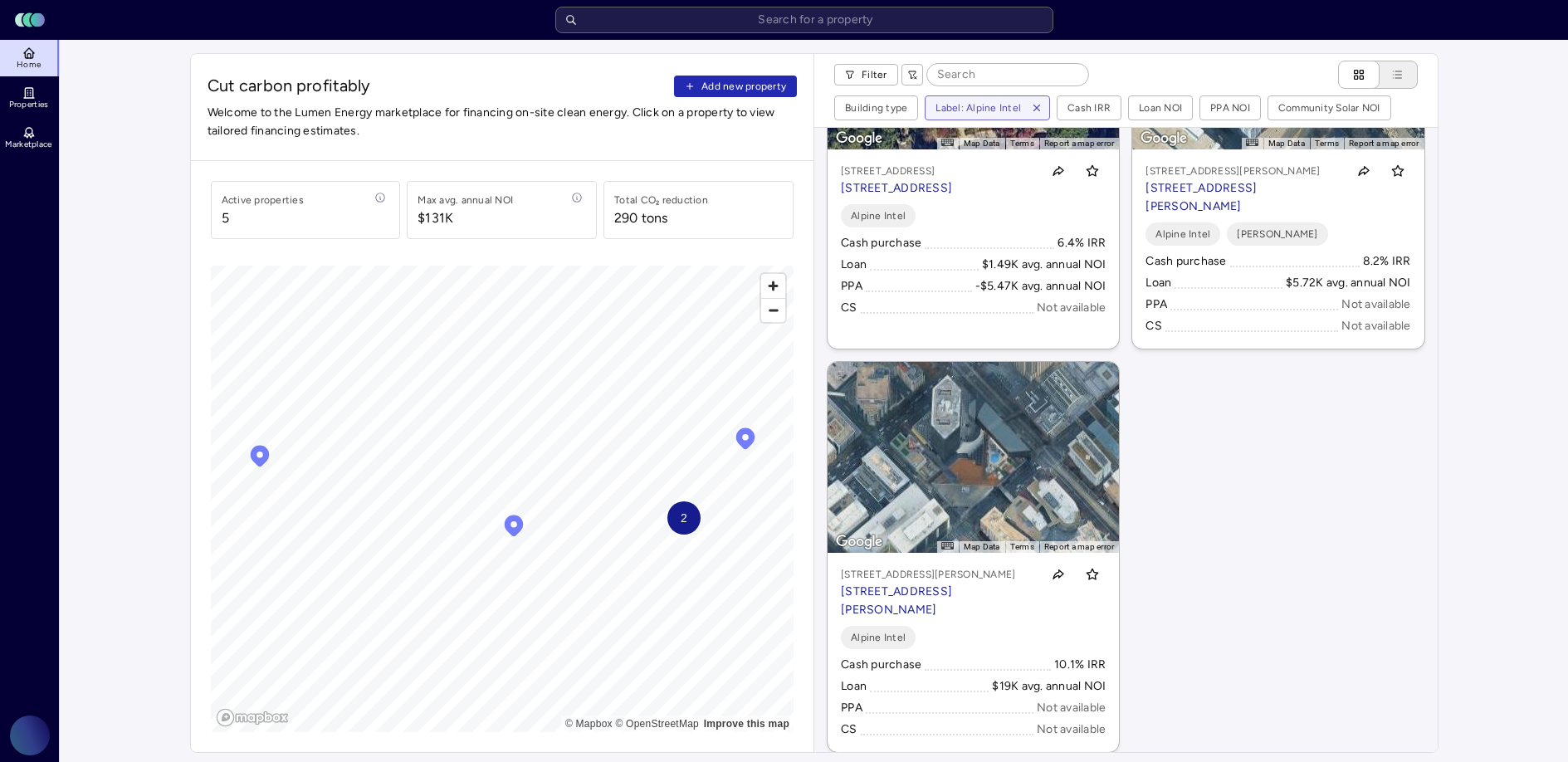 scroll, scrollTop: 0, scrollLeft: 0, axis: both 